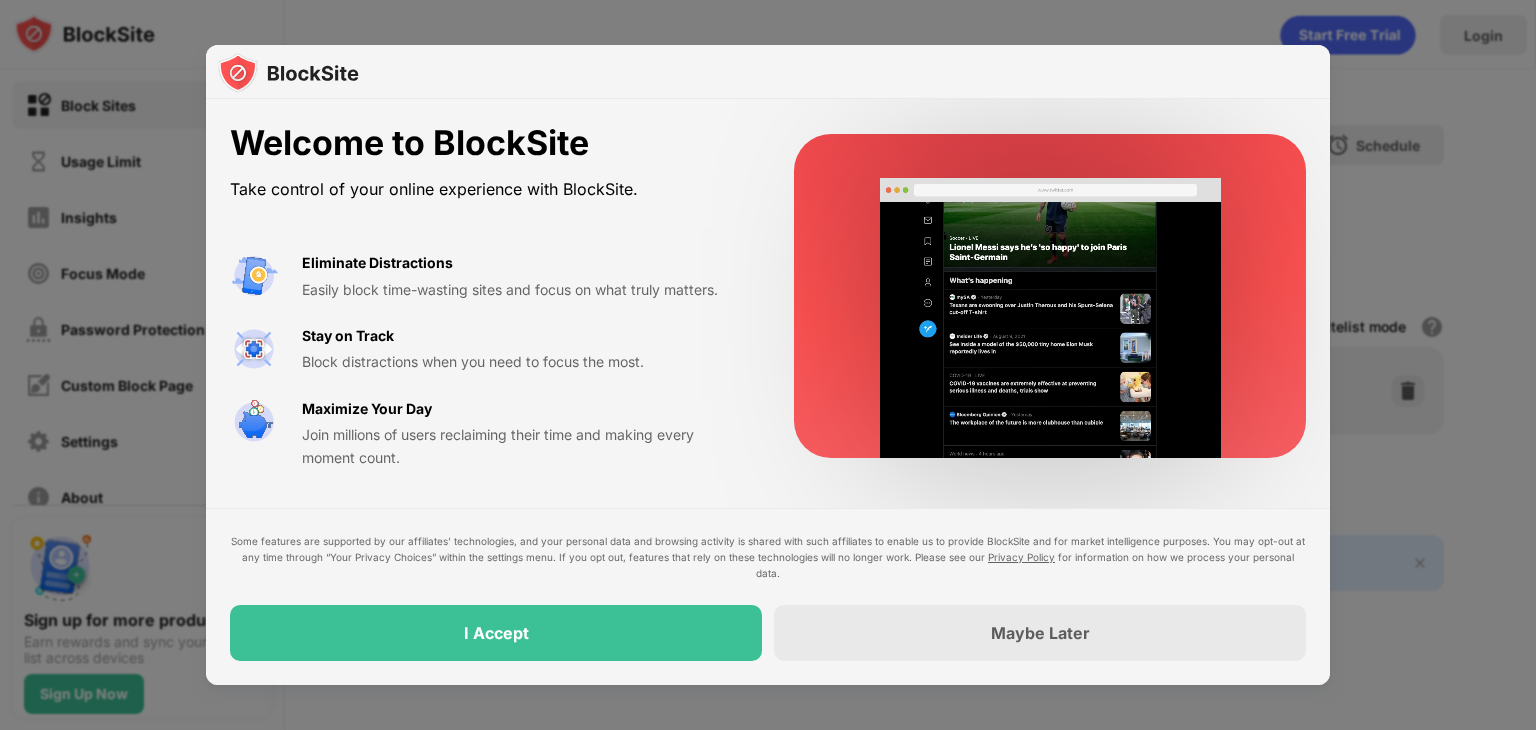 scroll, scrollTop: 0, scrollLeft: 0, axis: both 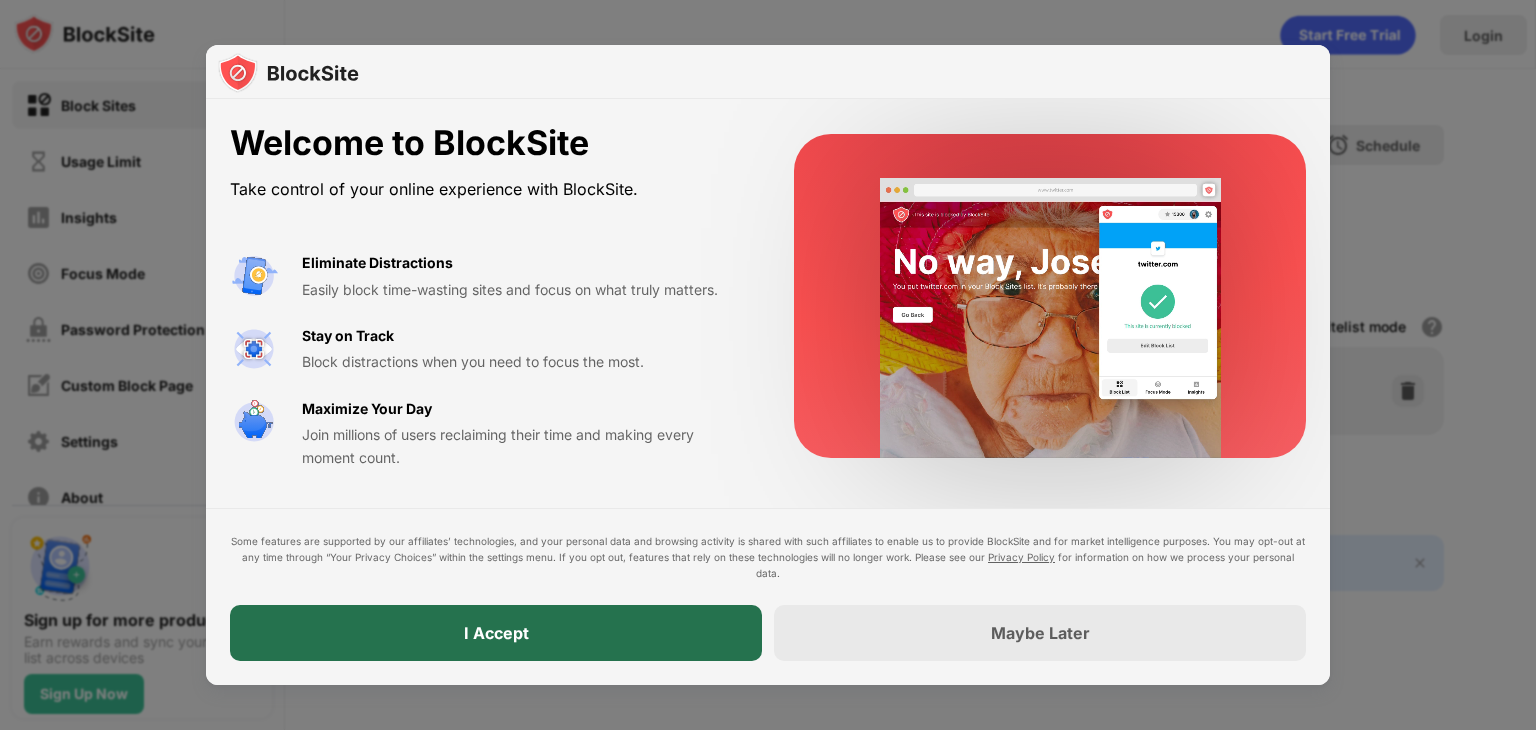 click on "I Accept" at bounding box center [496, 633] 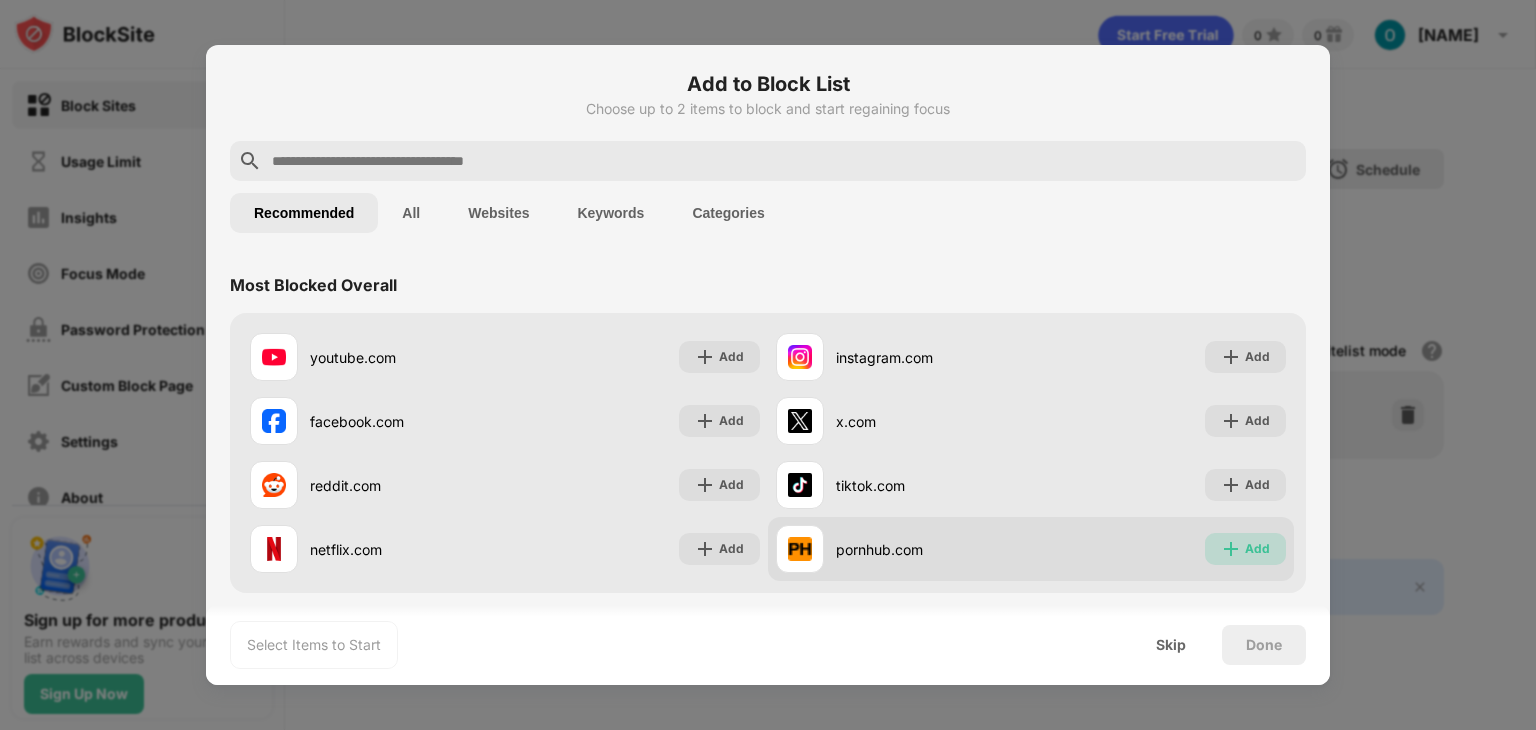 click on "Add" at bounding box center (1257, 549) 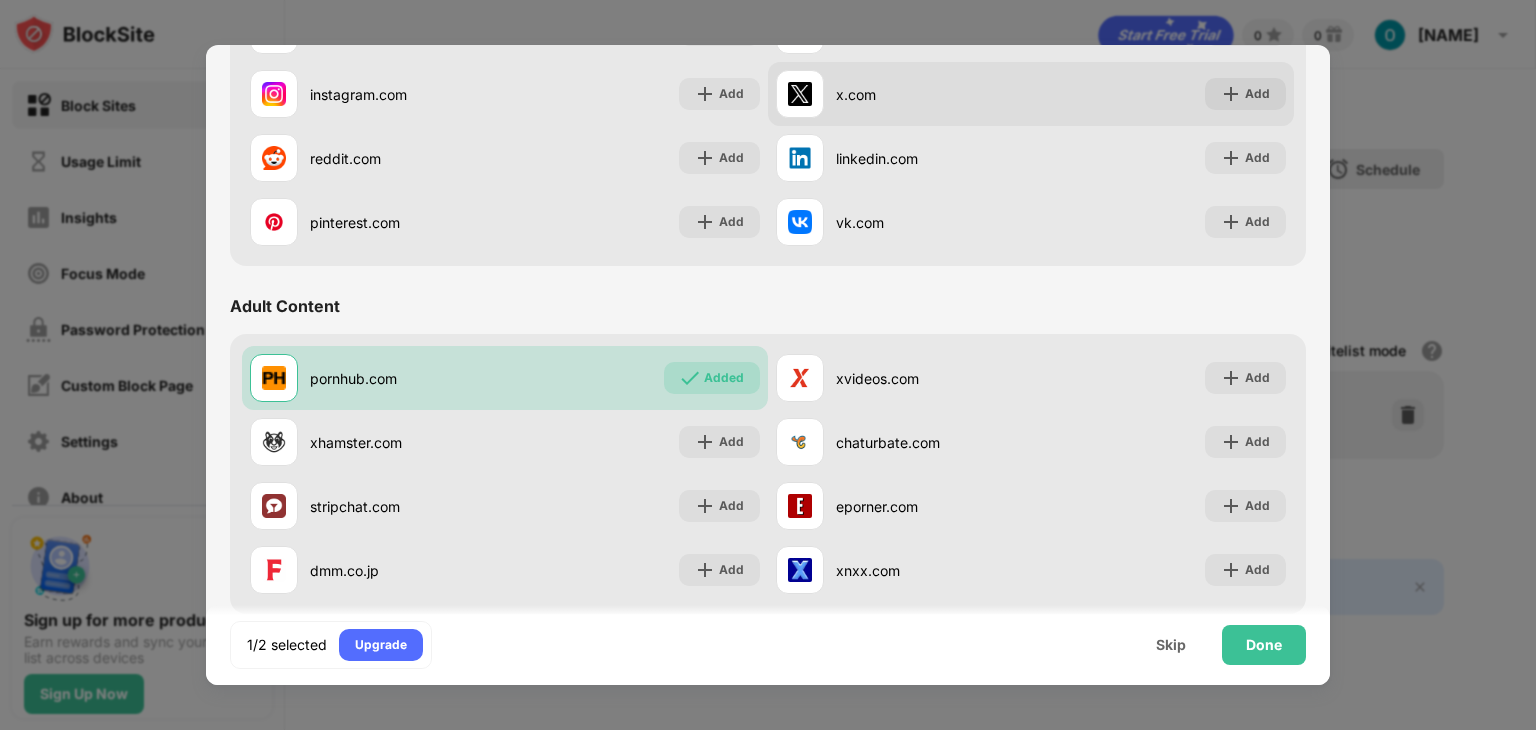 scroll, scrollTop: 679, scrollLeft: 0, axis: vertical 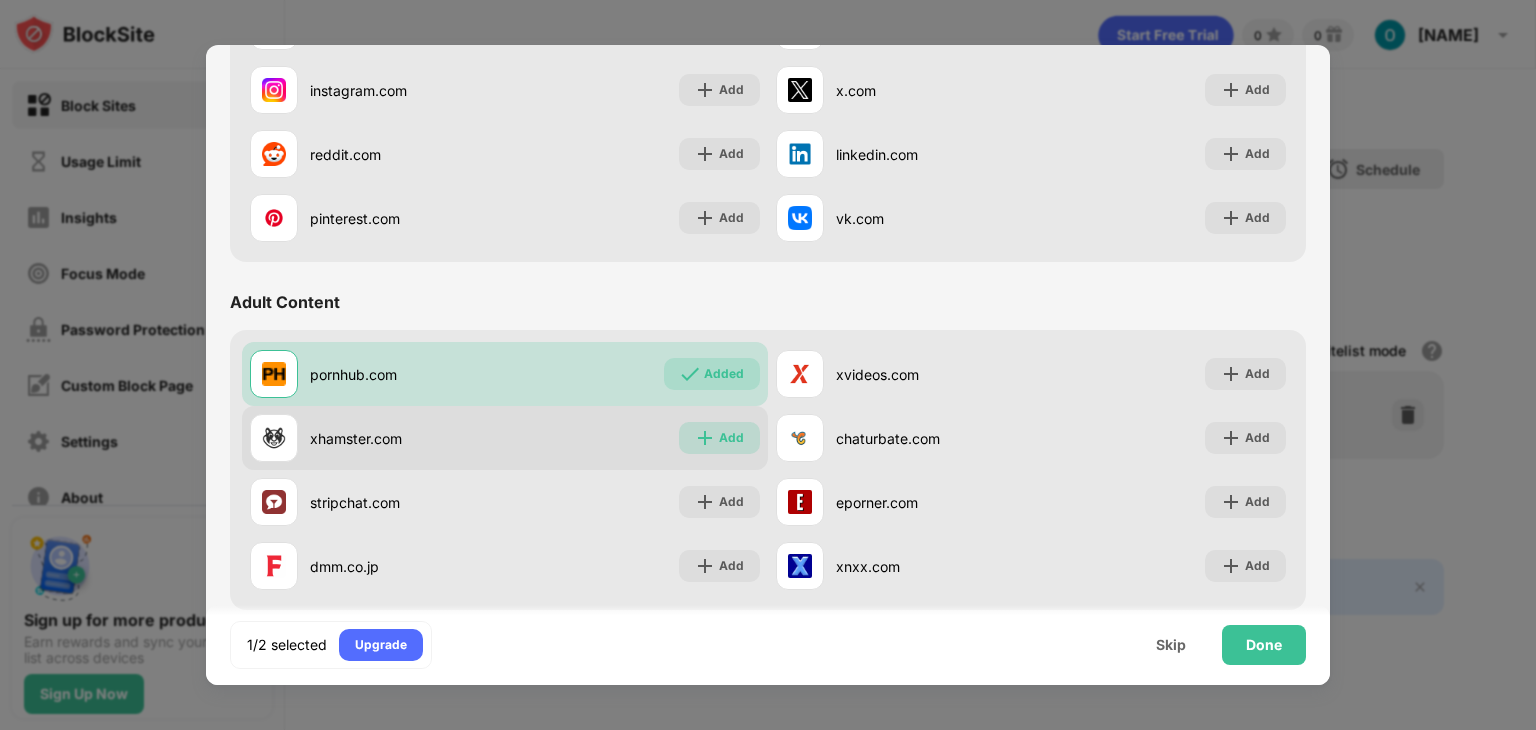 click on "Add" at bounding box center [731, 438] 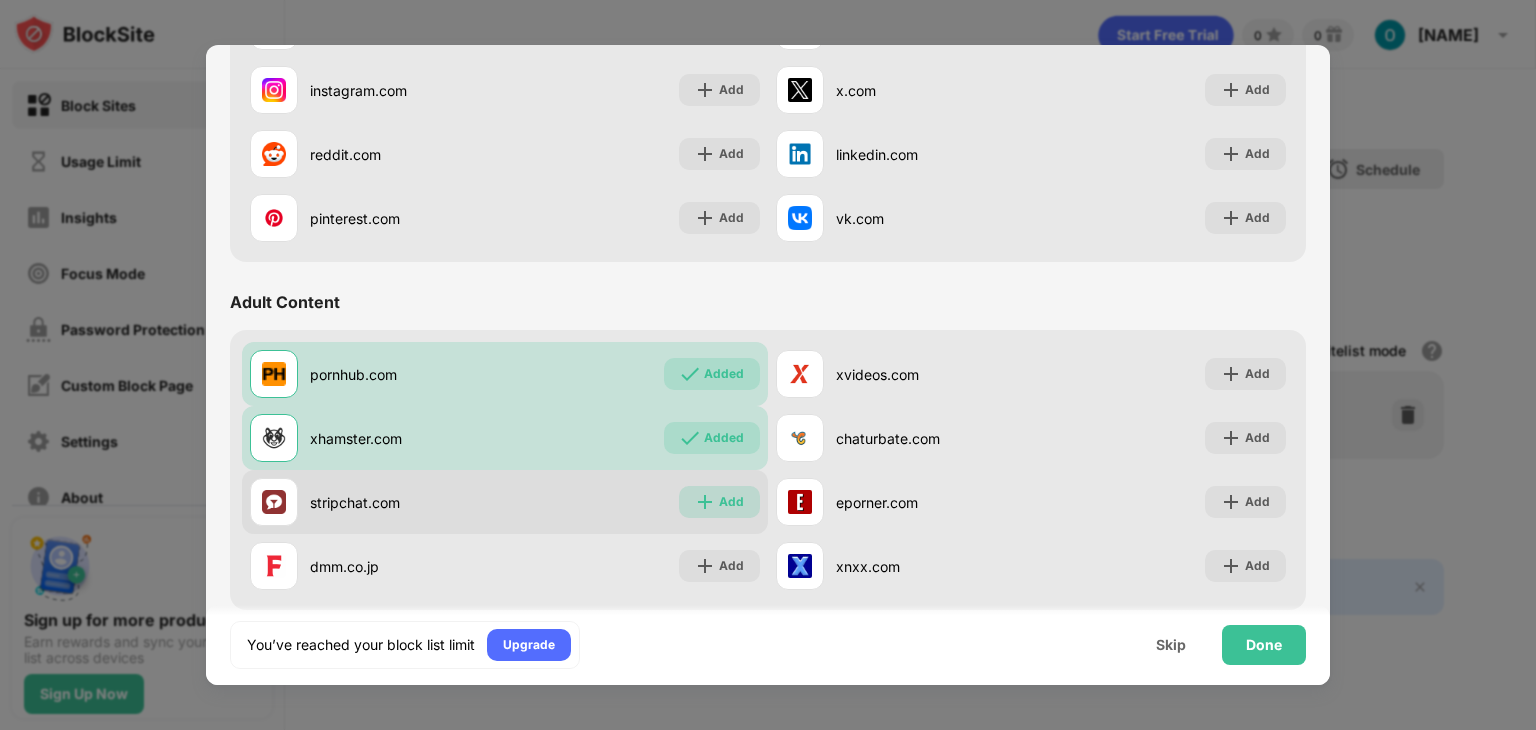 click on "Add" at bounding box center (731, 502) 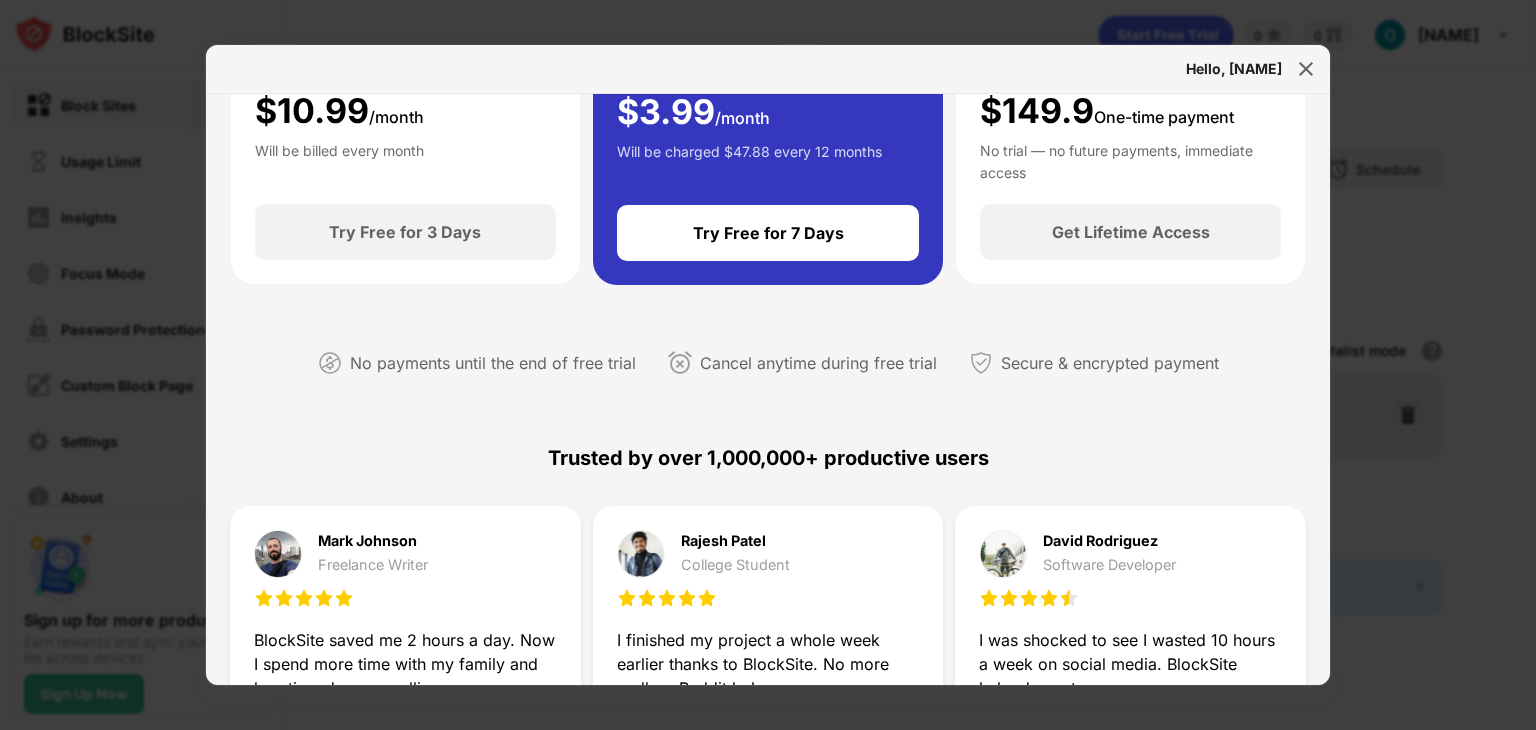scroll, scrollTop: 0, scrollLeft: 0, axis: both 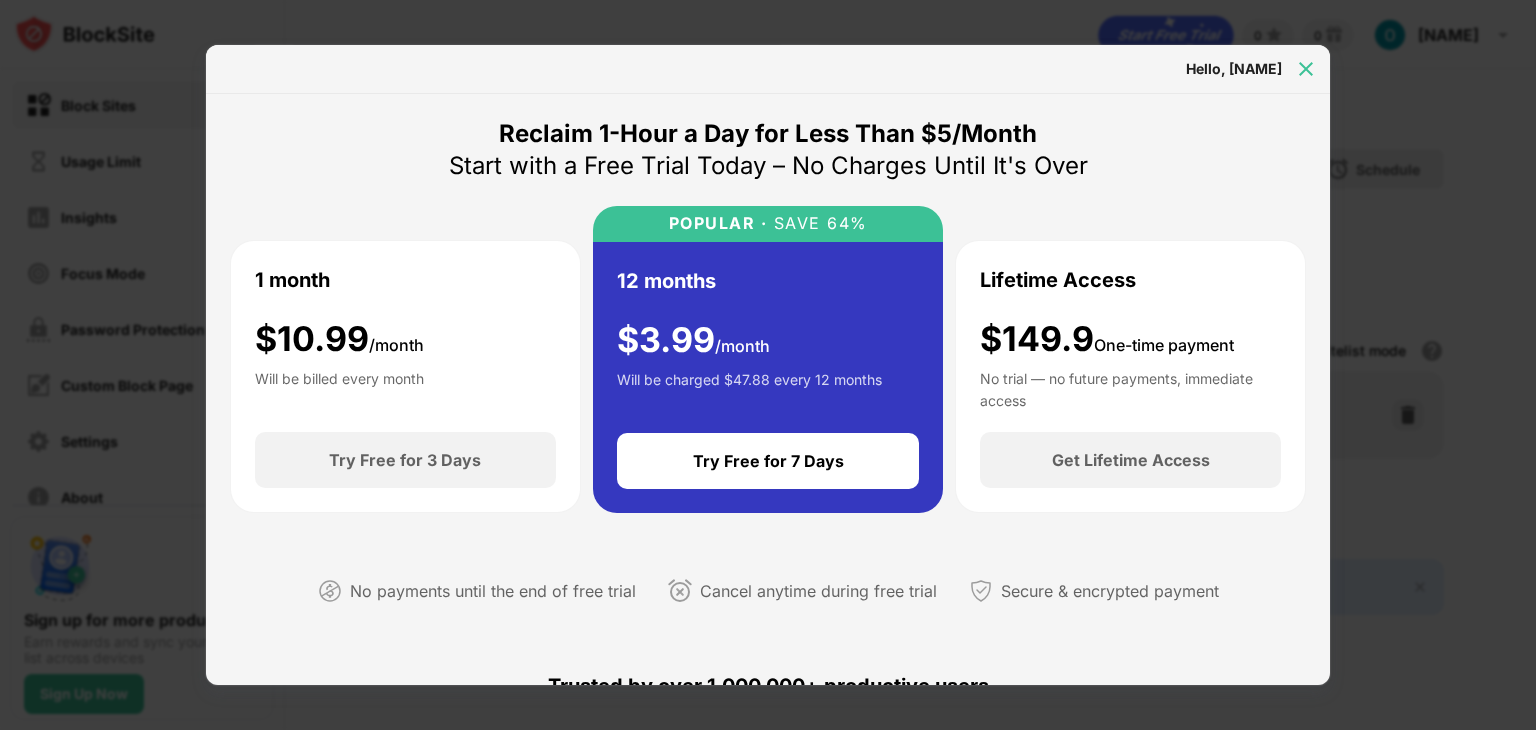 click at bounding box center (1306, 69) 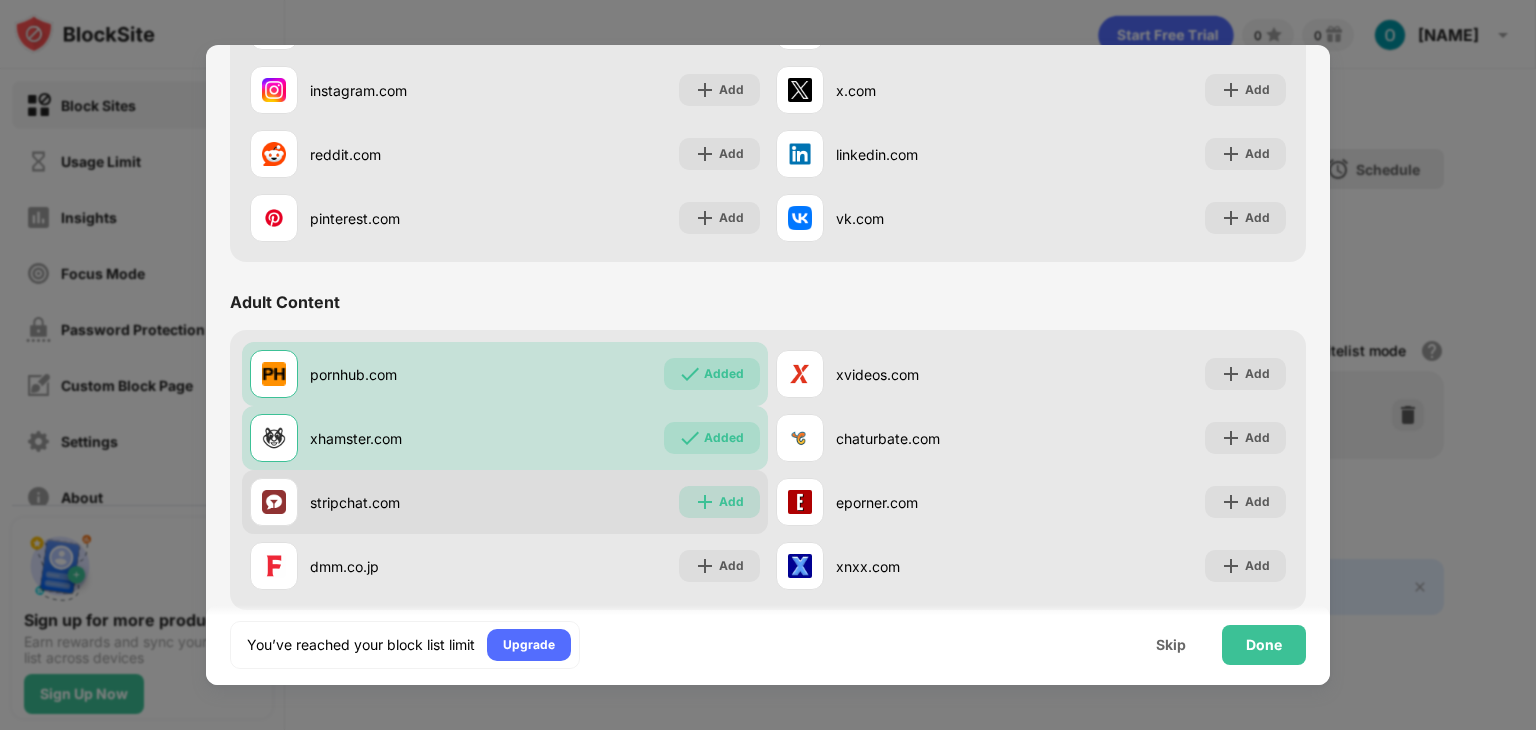 click on "Add" at bounding box center [719, 502] 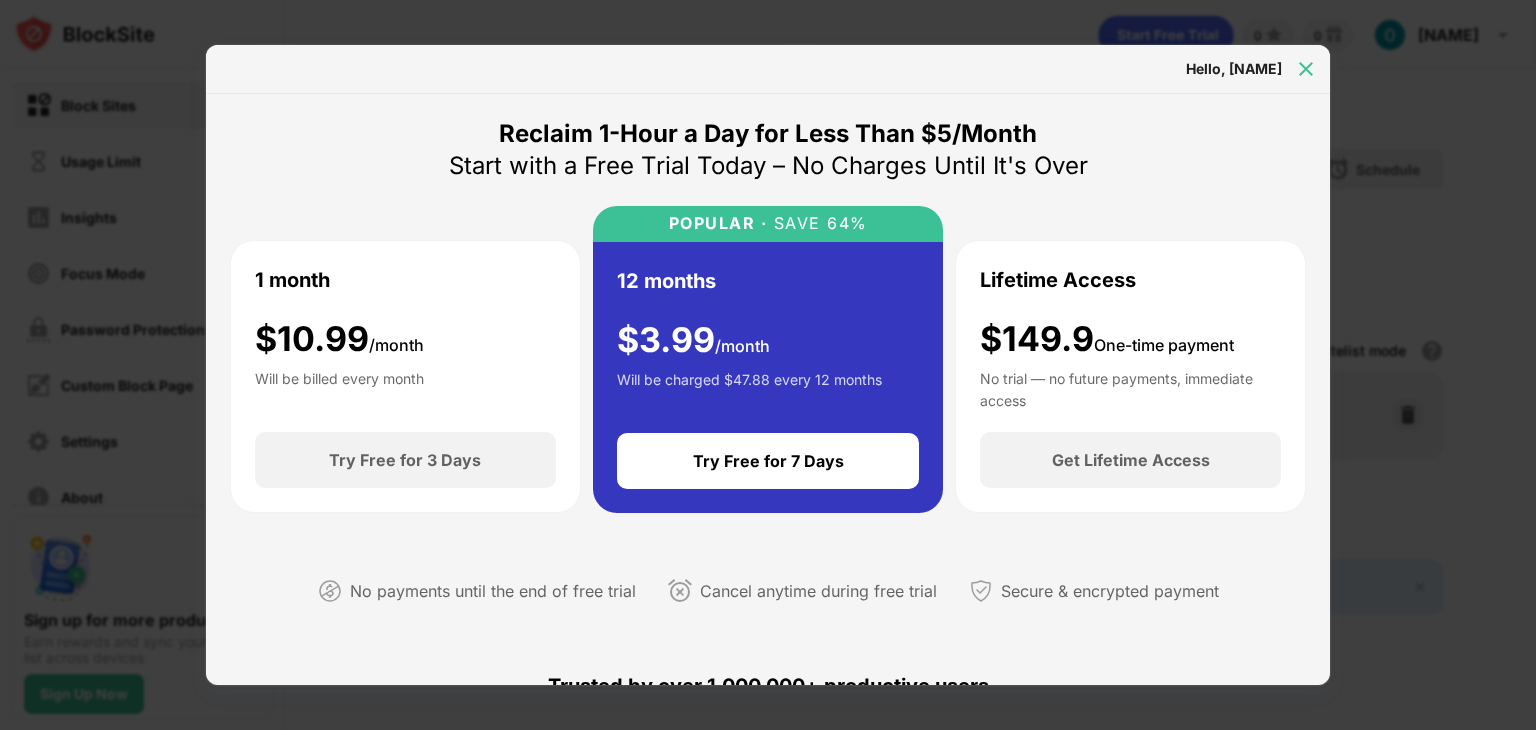 click at bounding box center (1306, 69) 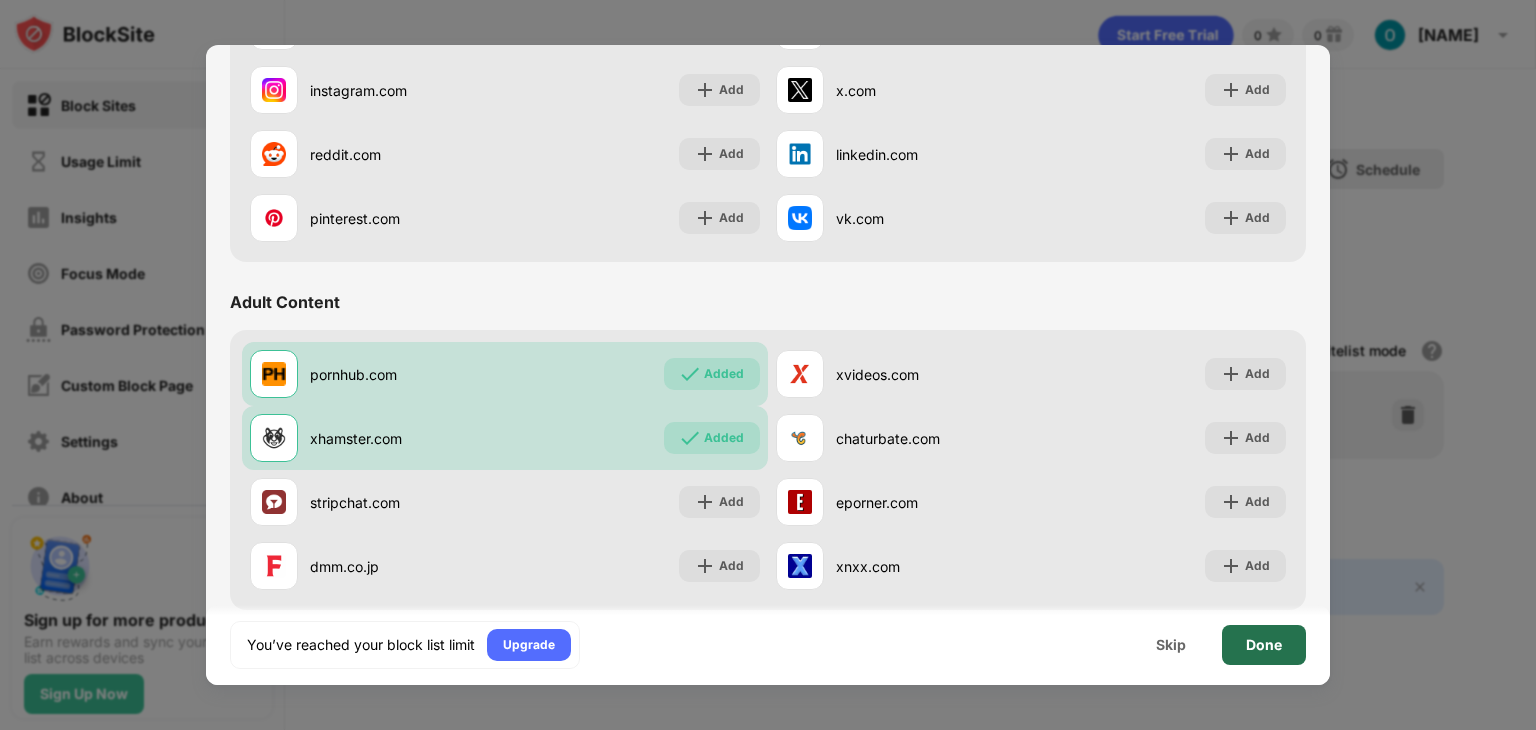 click on "Done" at bounding box center (1264, 645) 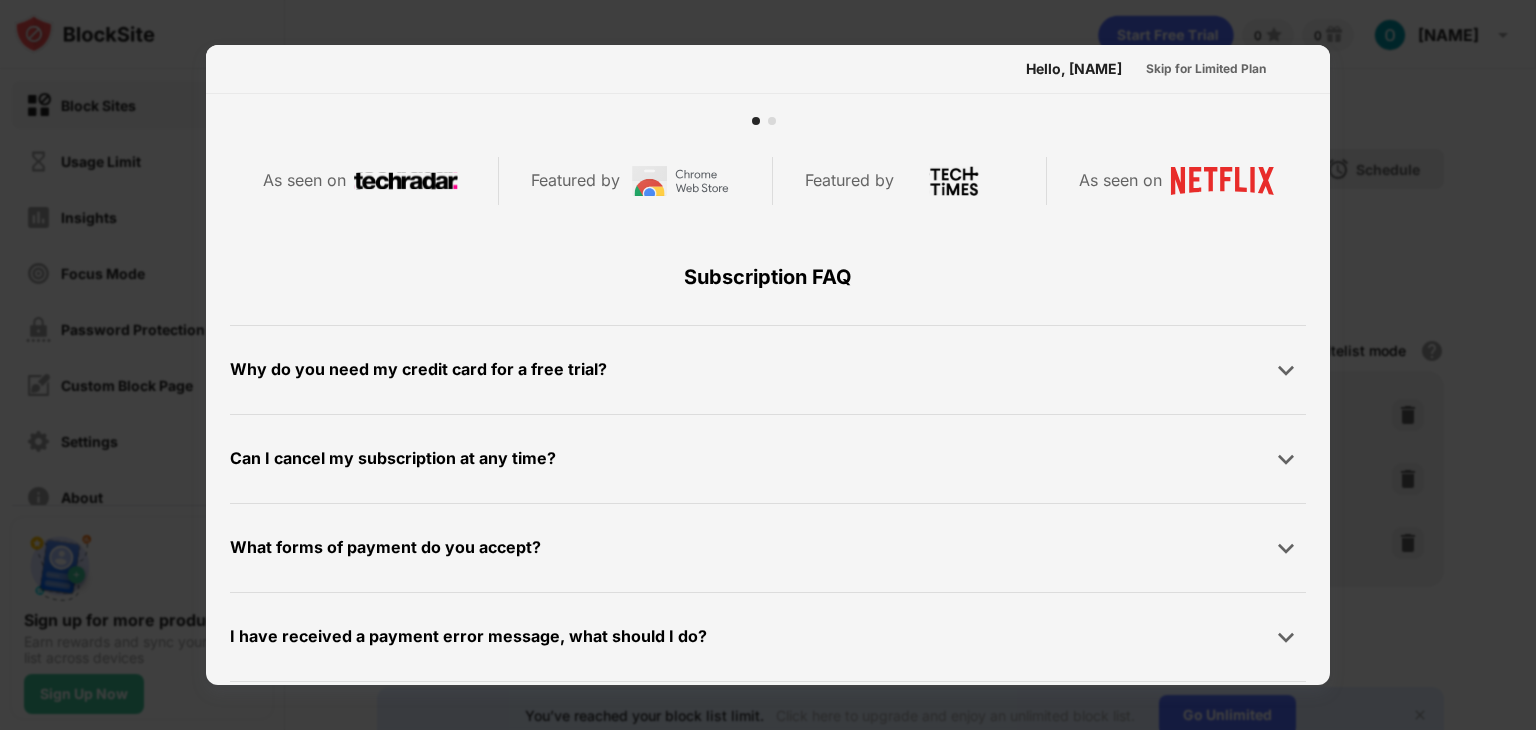 scroll, scrollTop: 975, scrollLeft: 0, axis: vertical 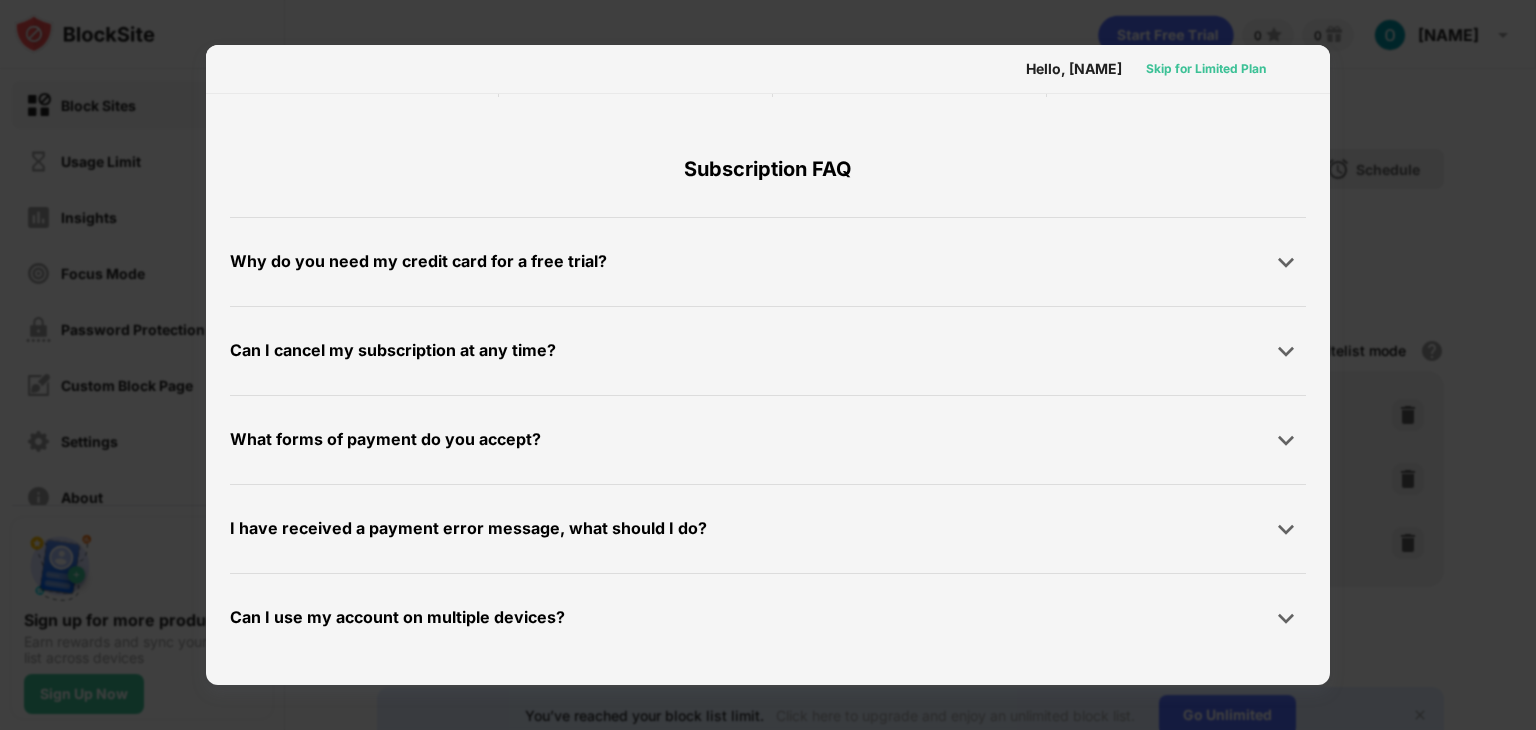 click on "Skip for Limited Plan" at bounding box center [1206, 69] 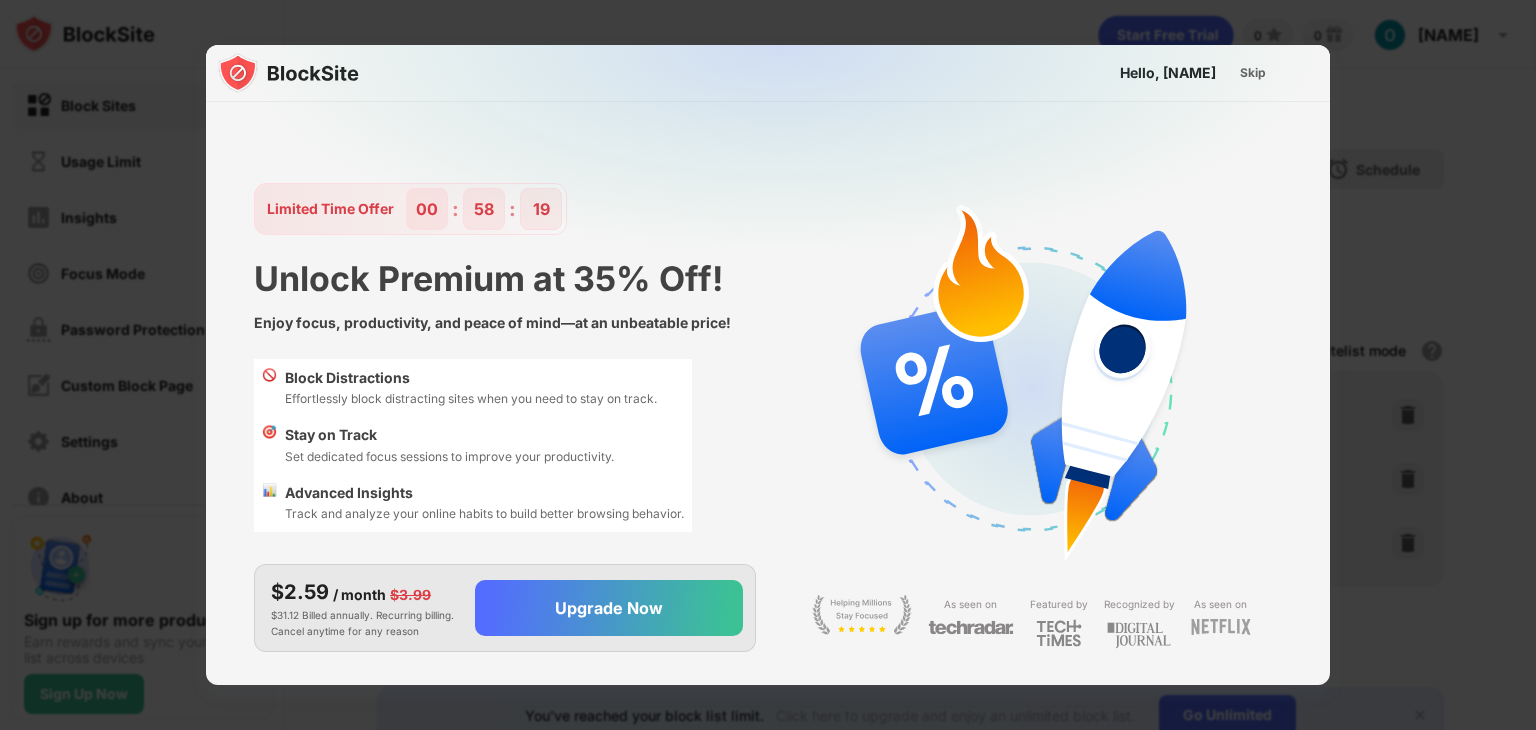 scroll, scrollTop: 0, scrollLeft: 0, axis: both 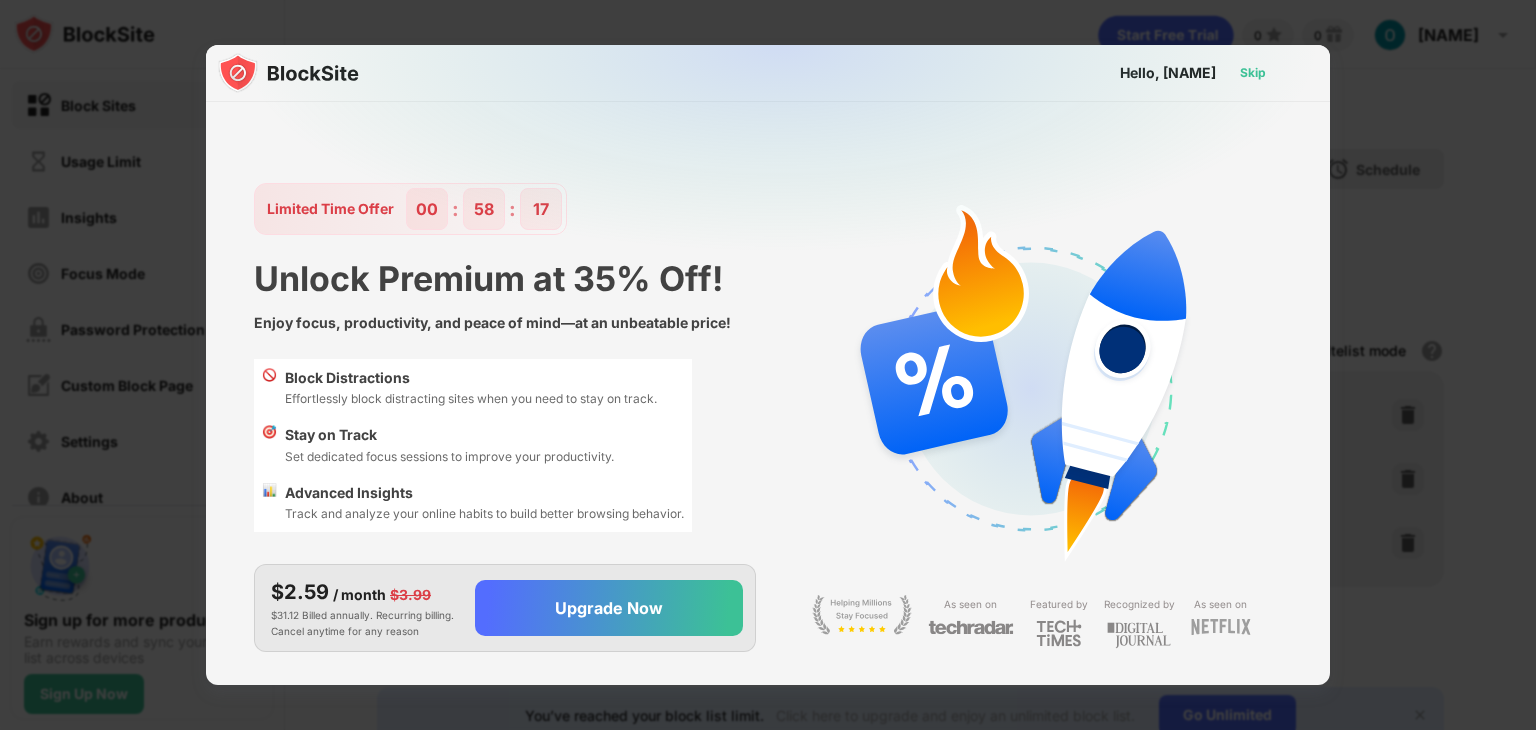 click on "Skip" at bounding box center (1253, 73) 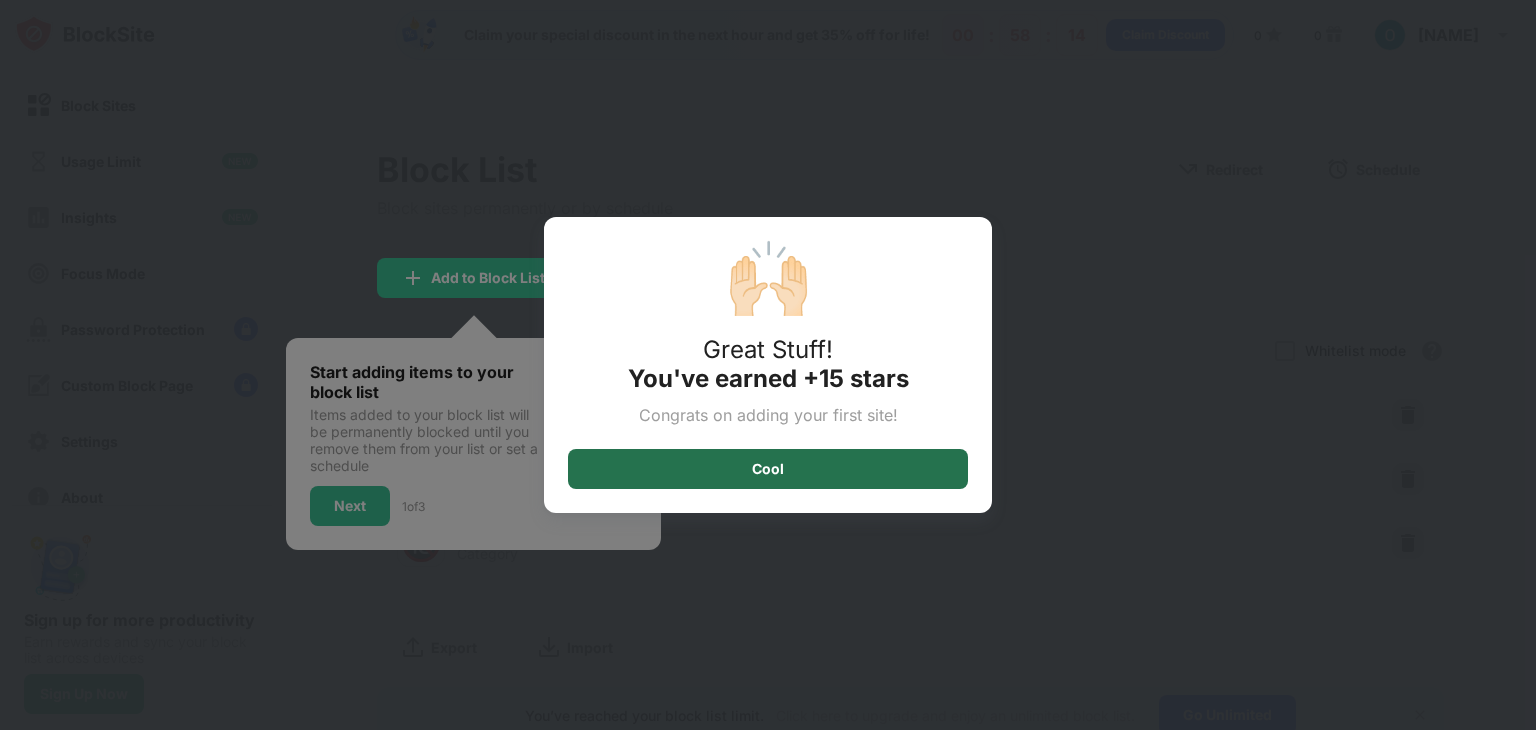 click on "Cool" at bounding box center [768, 469] 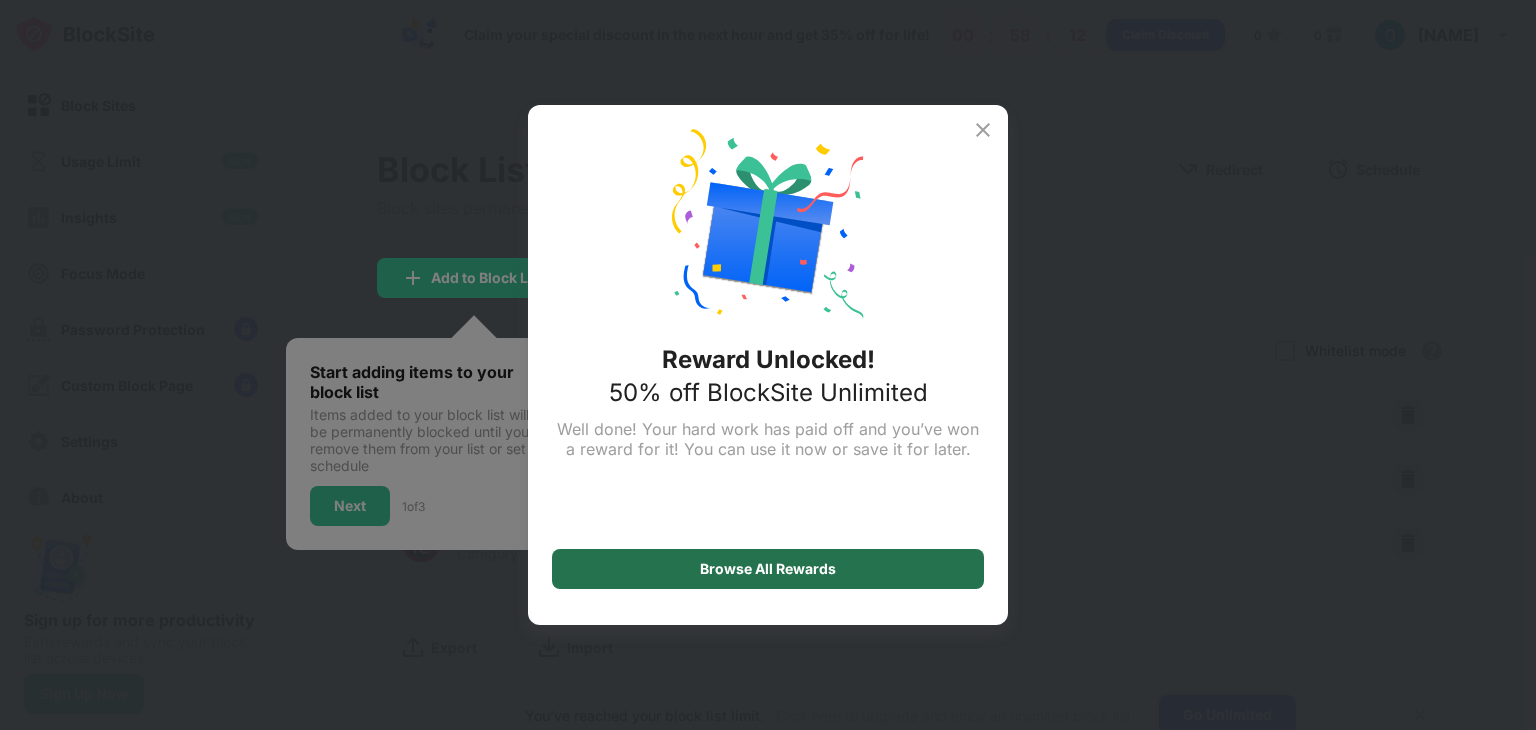 click on "Browse All Rewards" at bounding box center [768, 569] 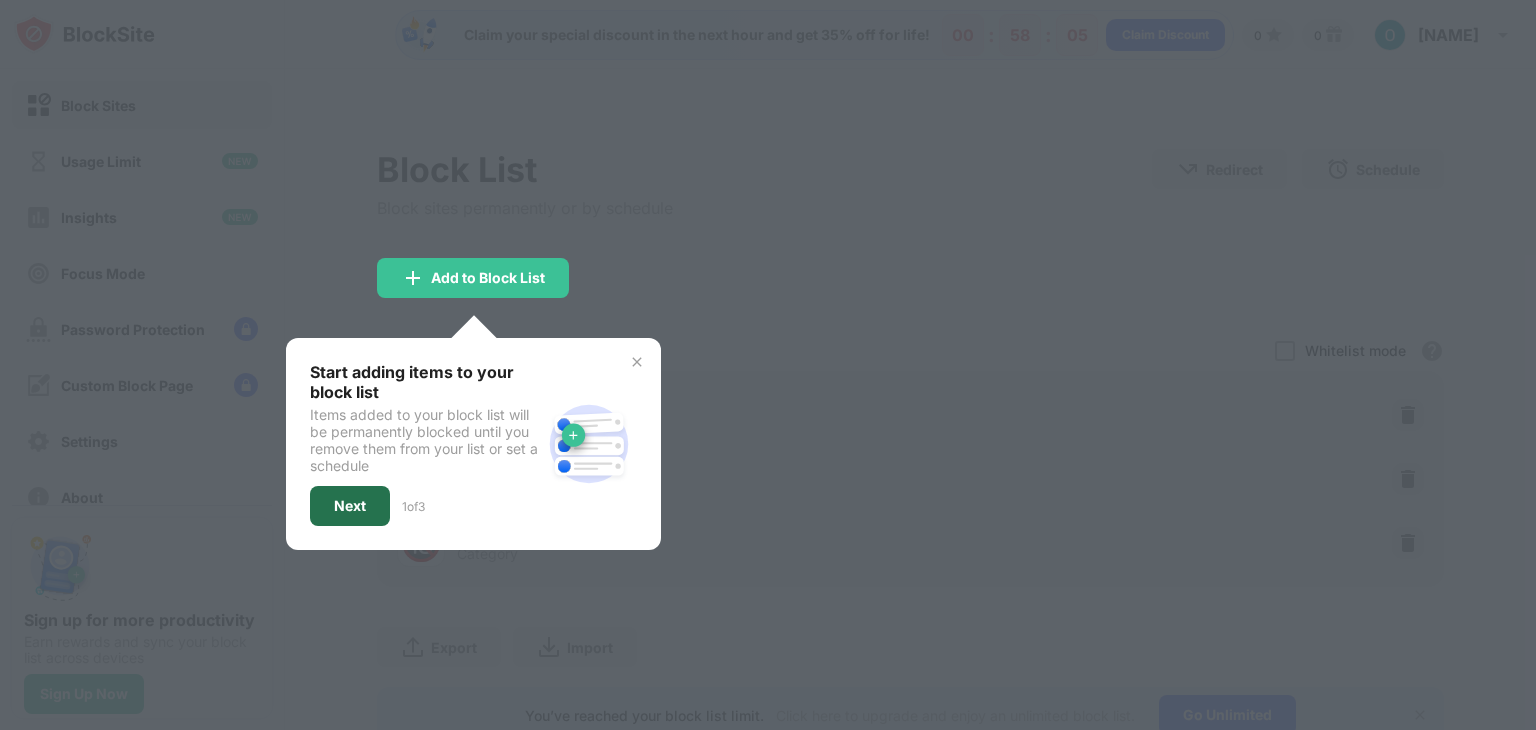 click on "Next" at bounding box center (350, 506) 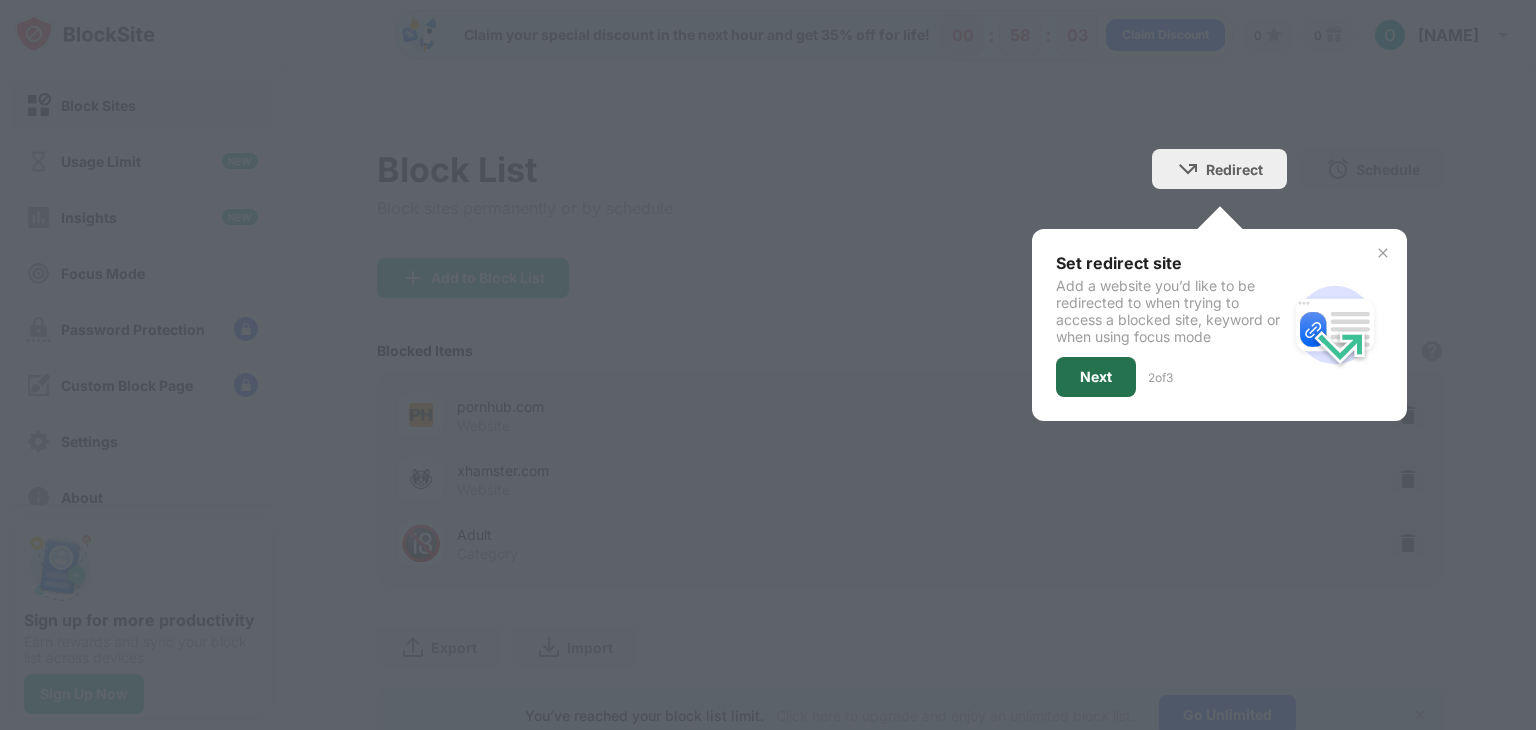 click on "Next" at bounding box center [1096, 377] 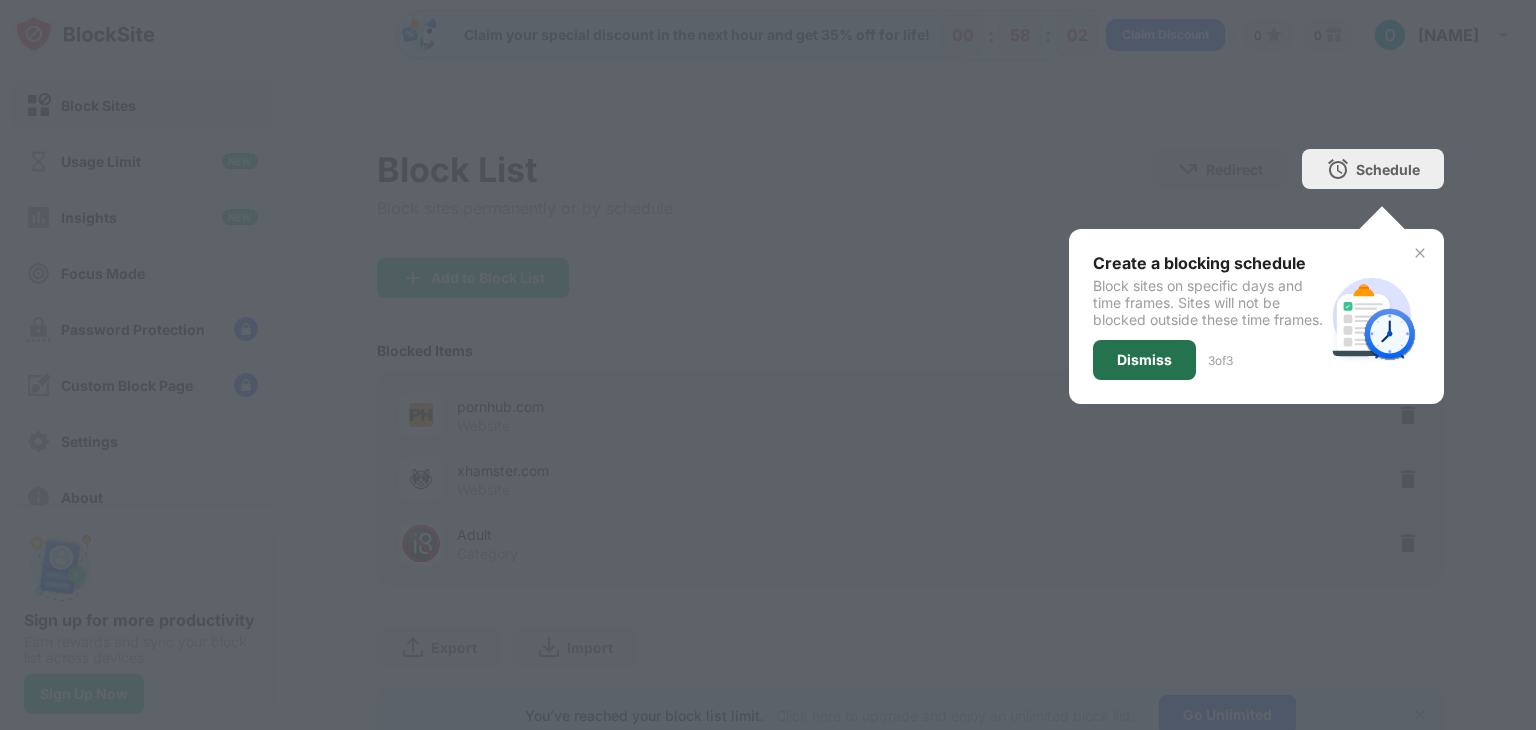click on "Dismiss" at bounding box center (1144, 360) 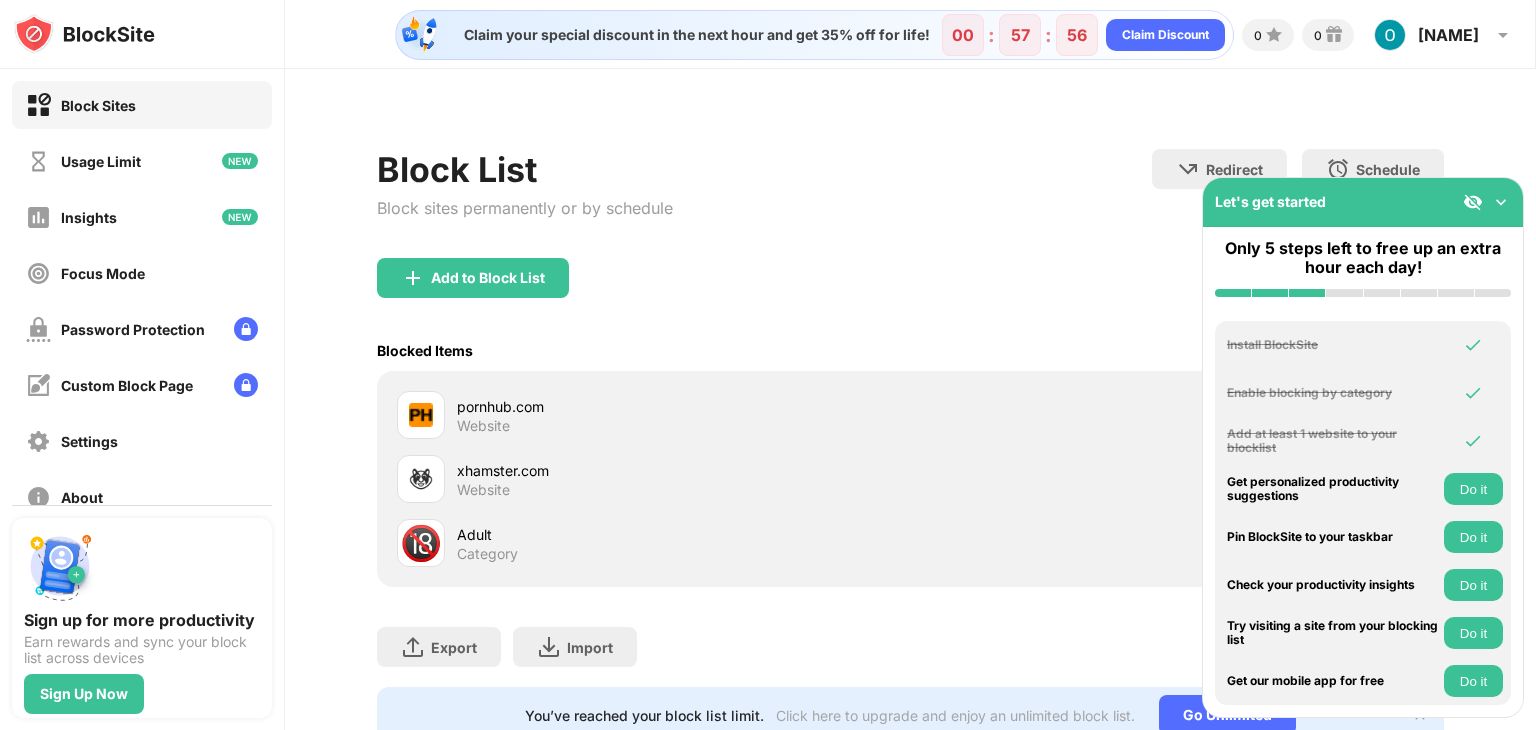 click at bounding box center (1487, 202) 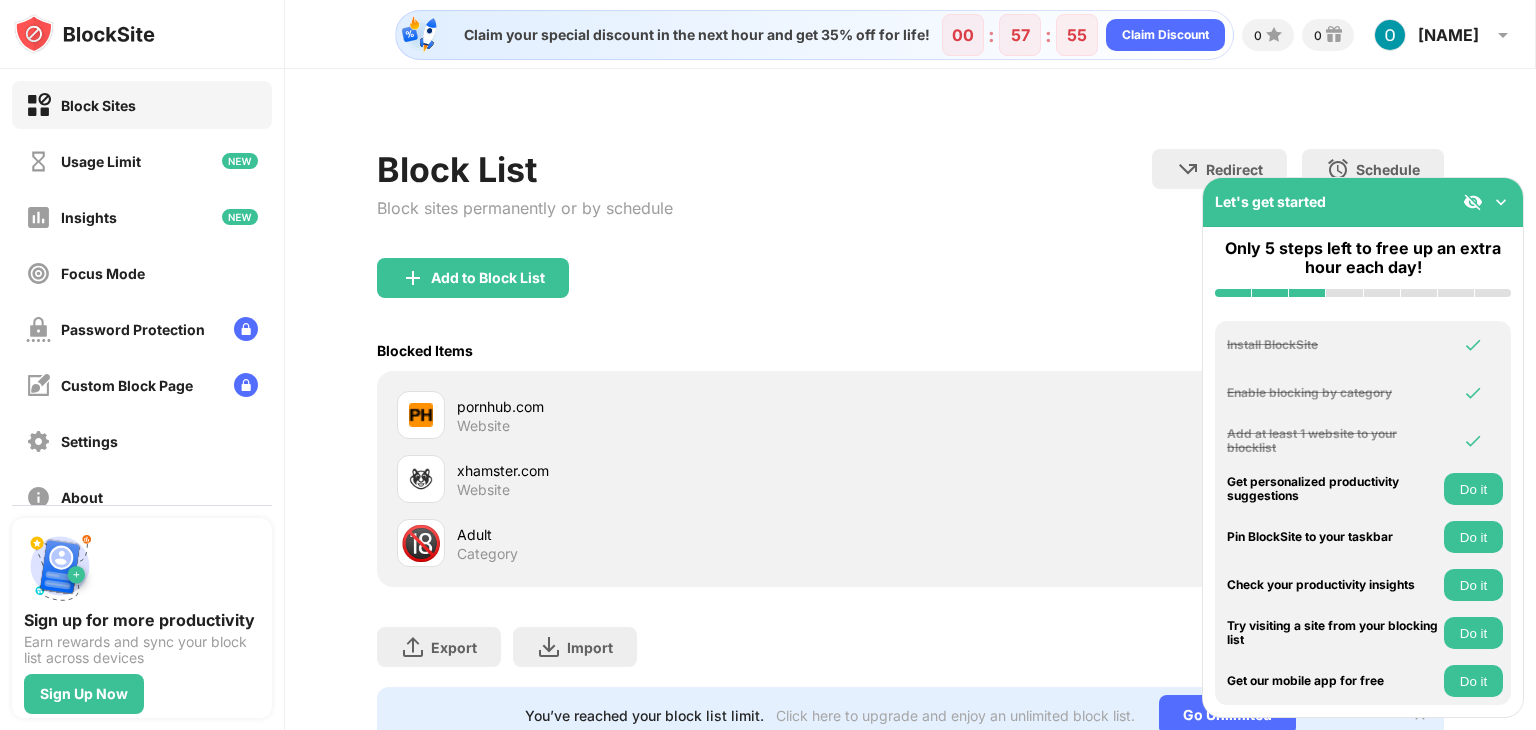 click at bounding box center [1473, 202] 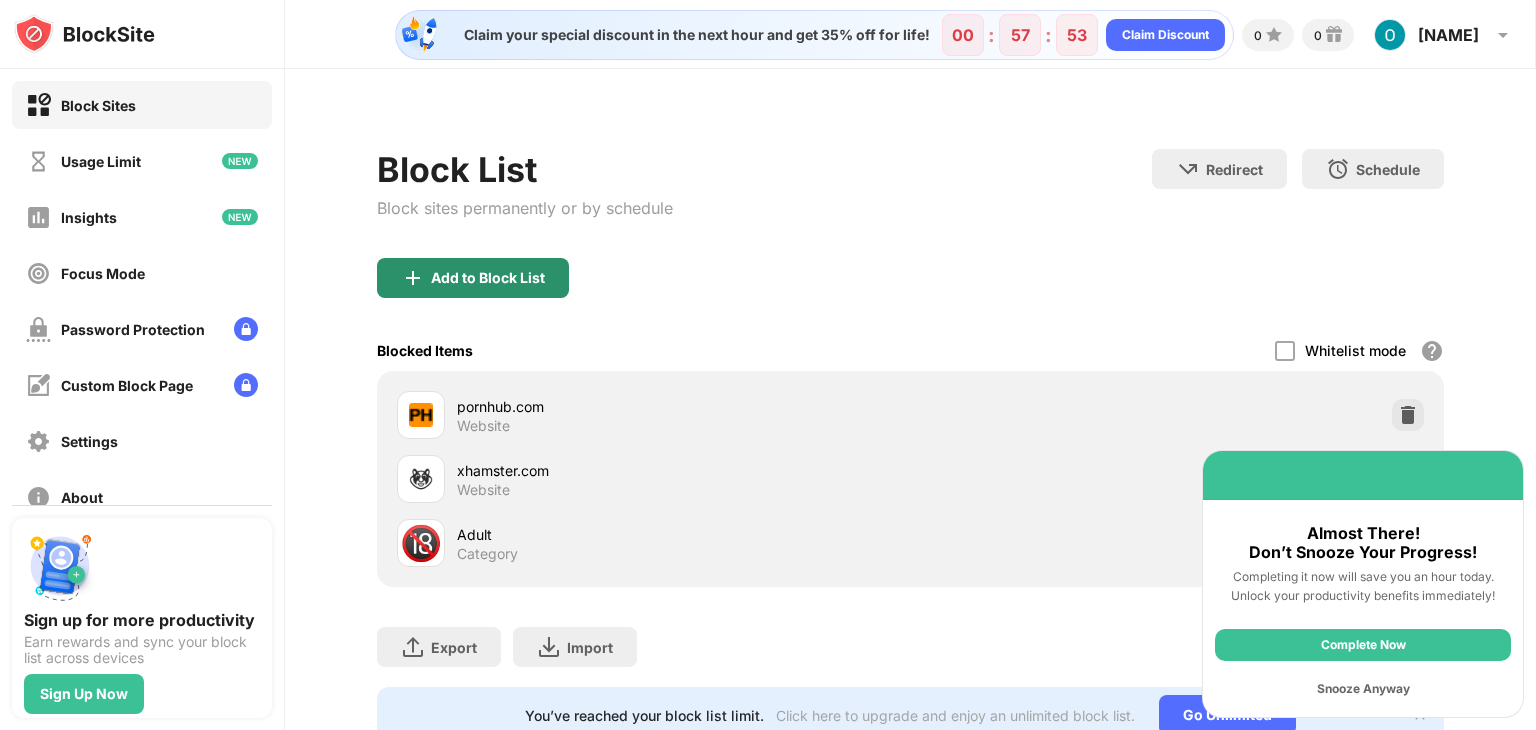 click on "Add to Block List" at bounding box center (473, 278) 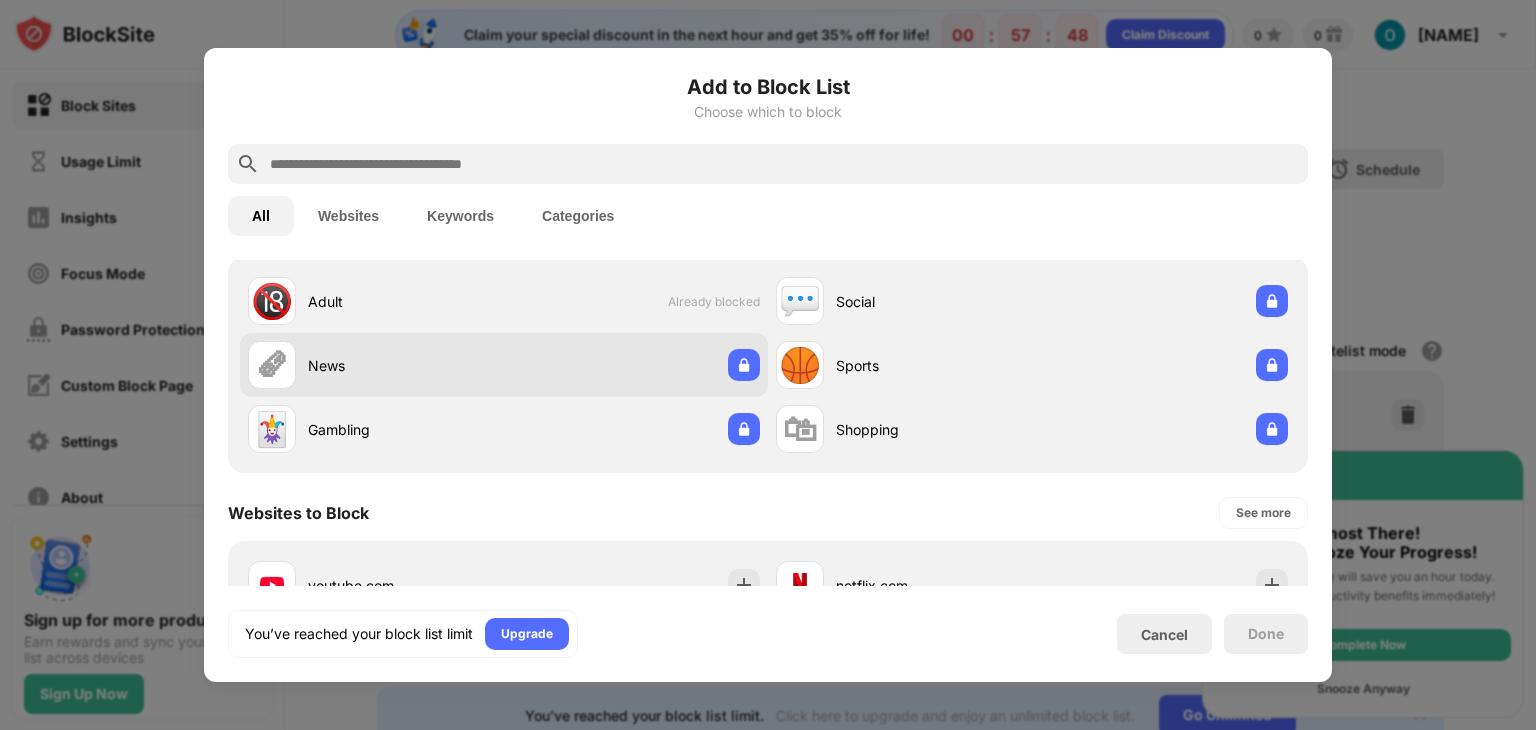 scroll, scrollTop: 60, scrollLeft: 0, axis: vertical 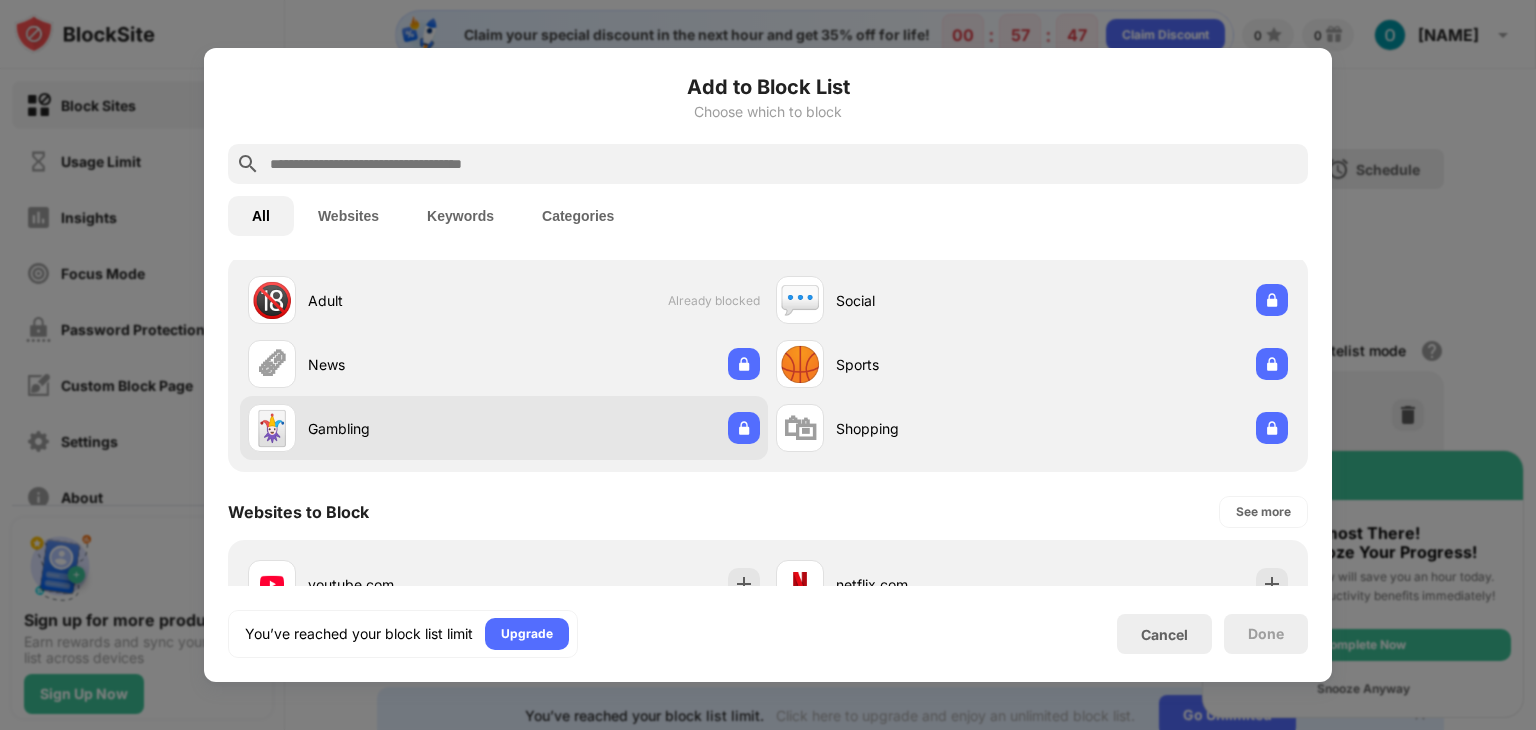 click on "🃏 Gambling" at bounding box center (504, 428) 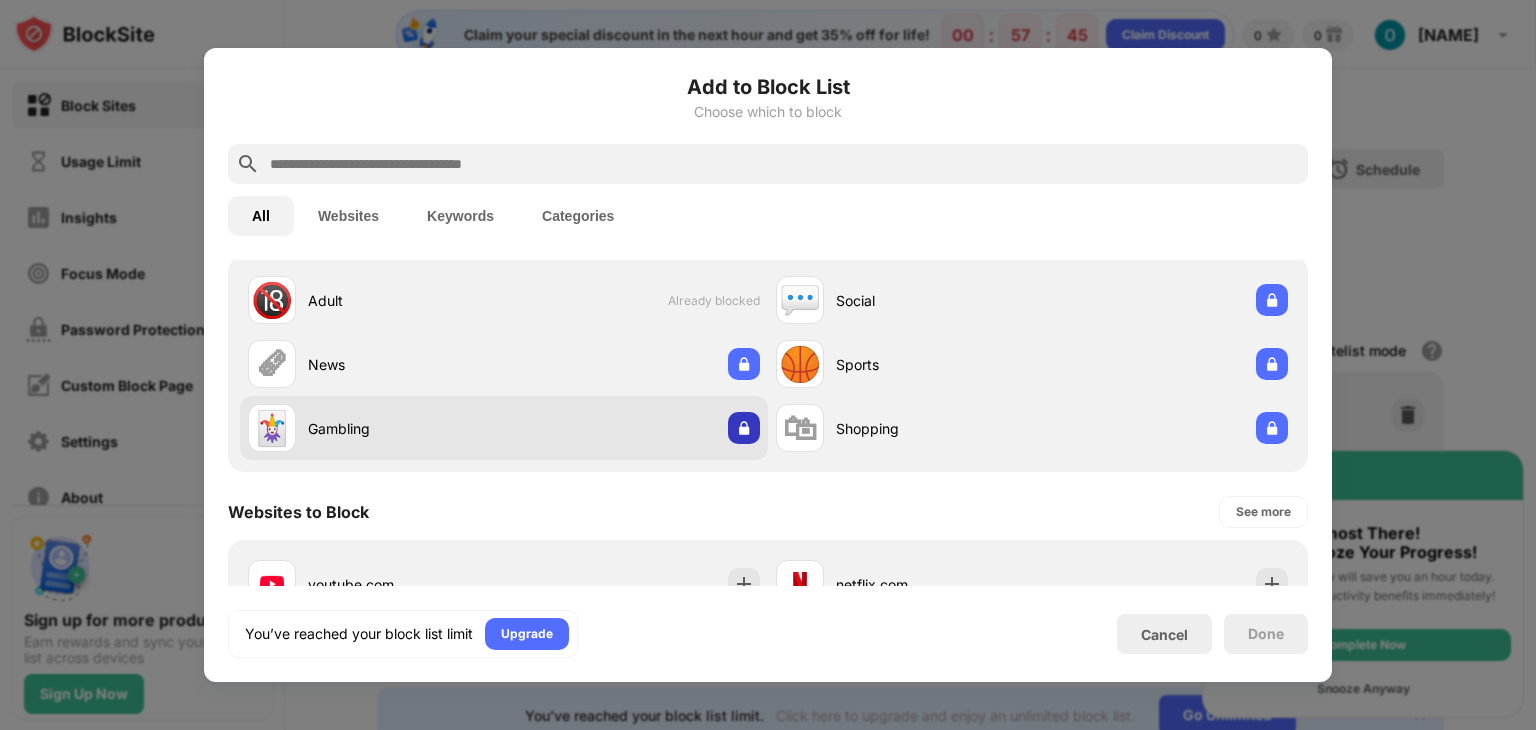 click at bounding box center (744, 428) 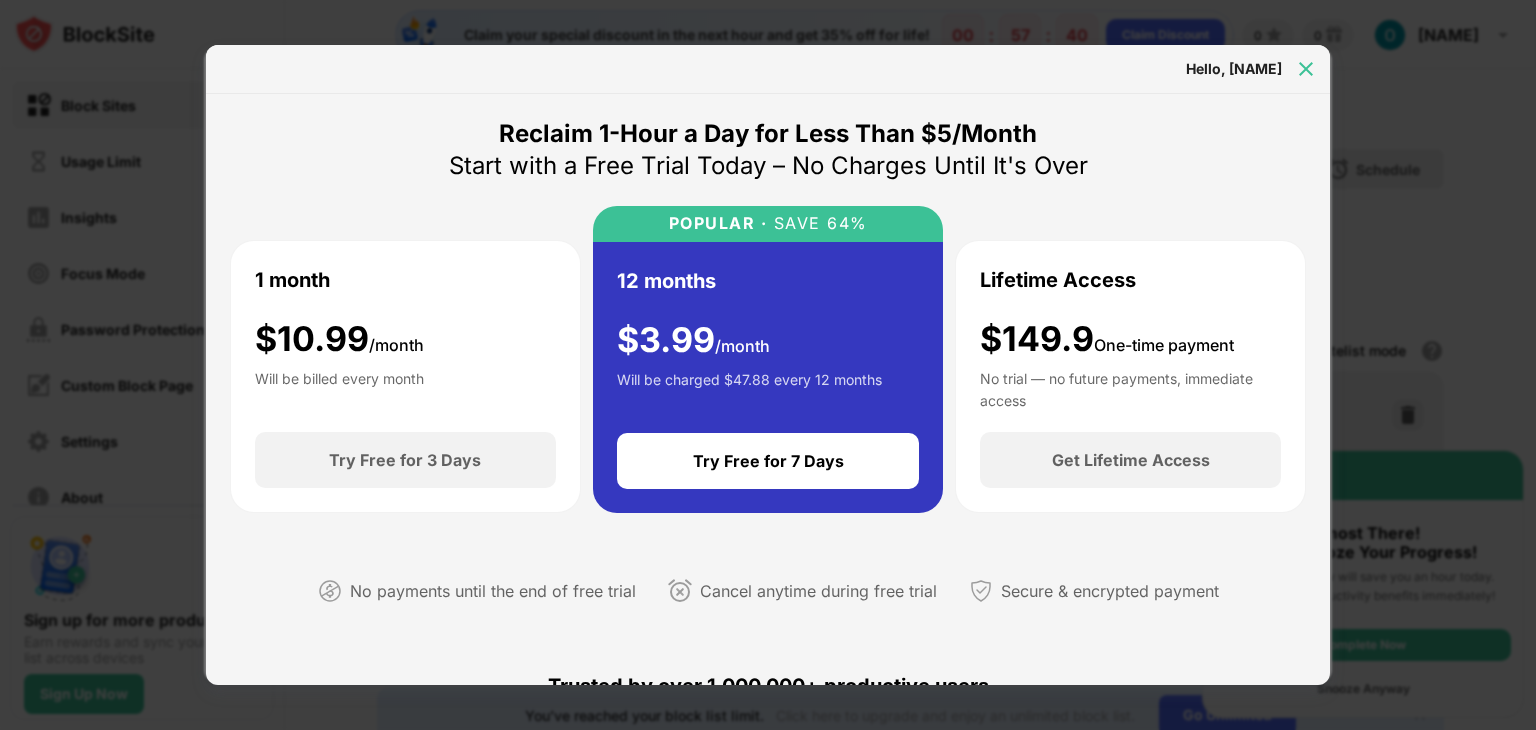 click at bounding box center (1306, 69) 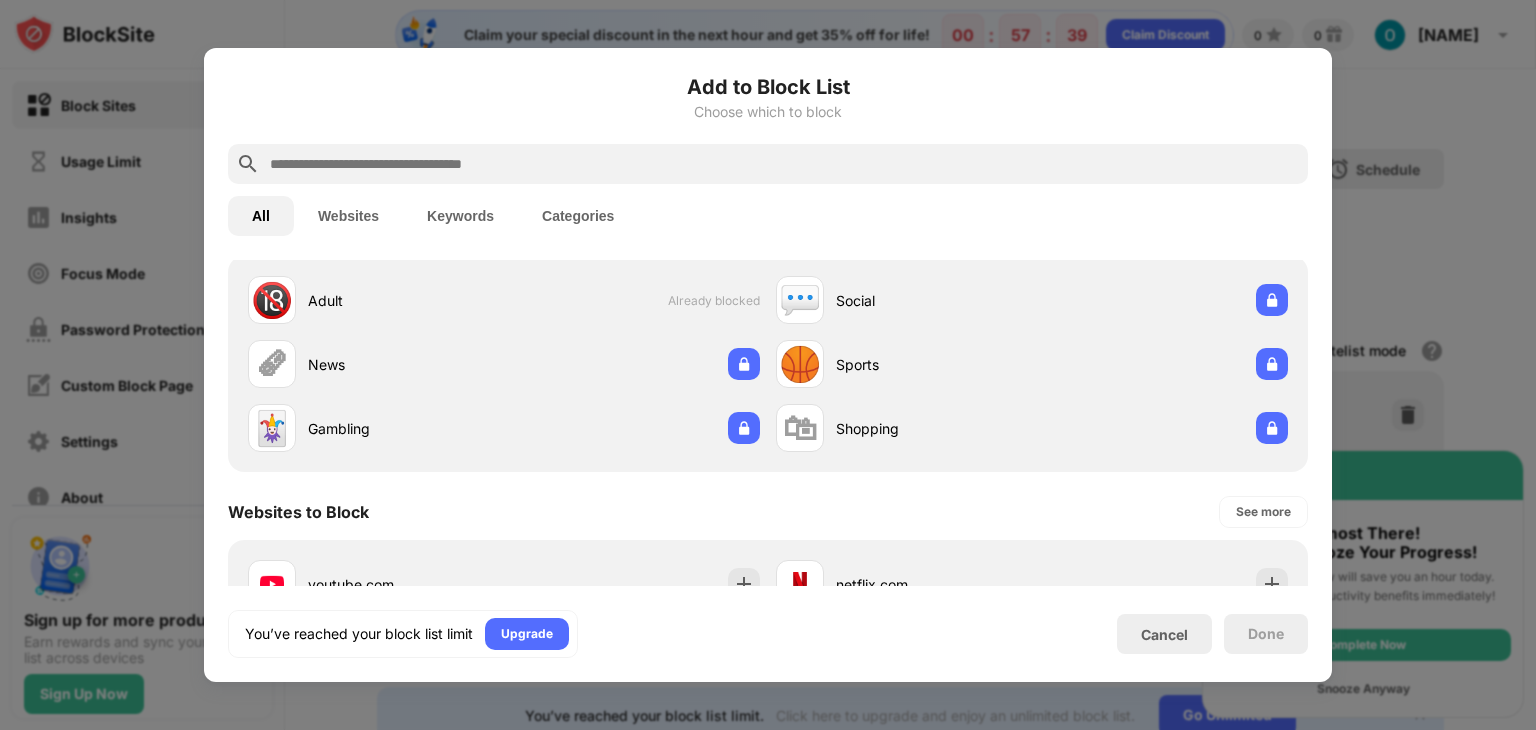 click on "Add to Block List Choose which to block All Websites Keywords Categories Categories to Block 🔞 Adult Already blocked 💬 Social 🗞 News 🏀 Sports 🃏 Gambling 🛍 Shopping Websites to Block See more youtube.com netflix.com facebook.com instagram.com x.com reddit.com tiktok.com amazon.com buzzfeed.com pinterest.com Your Top Visited Websites Personalized Blocking Suggestions Let us see which sites you visit so we can personalize your block suggestions Show me the sites I visit the most Keywords to Block Use search to add keywords Block URLs containing specific words. You’ve reached your block list limit Upgrade Cancel Done" at bounding box center [768, 365] 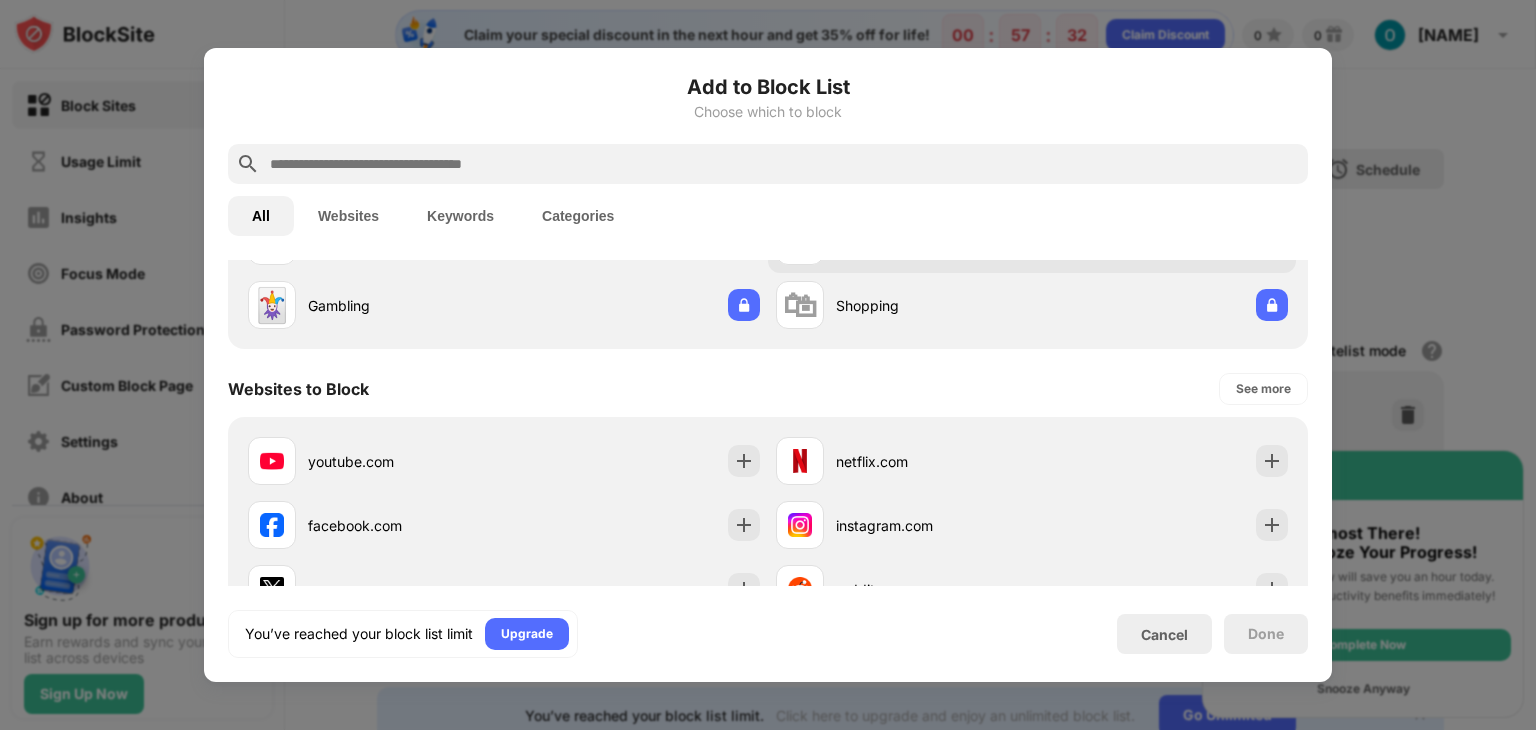 scroll, scrollTop: 0, scrollLeft: 0, axis: both 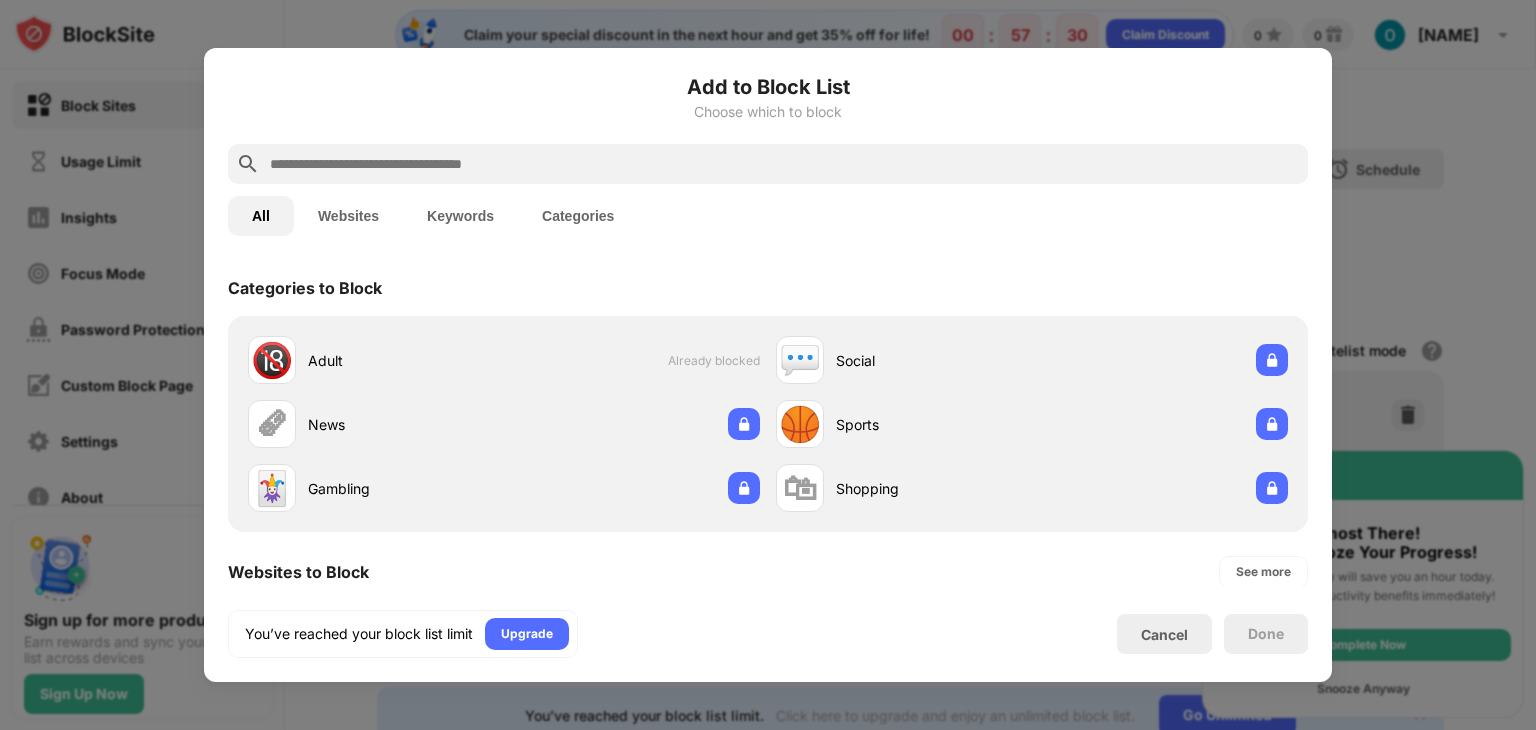click at bounding box center [768, 365] 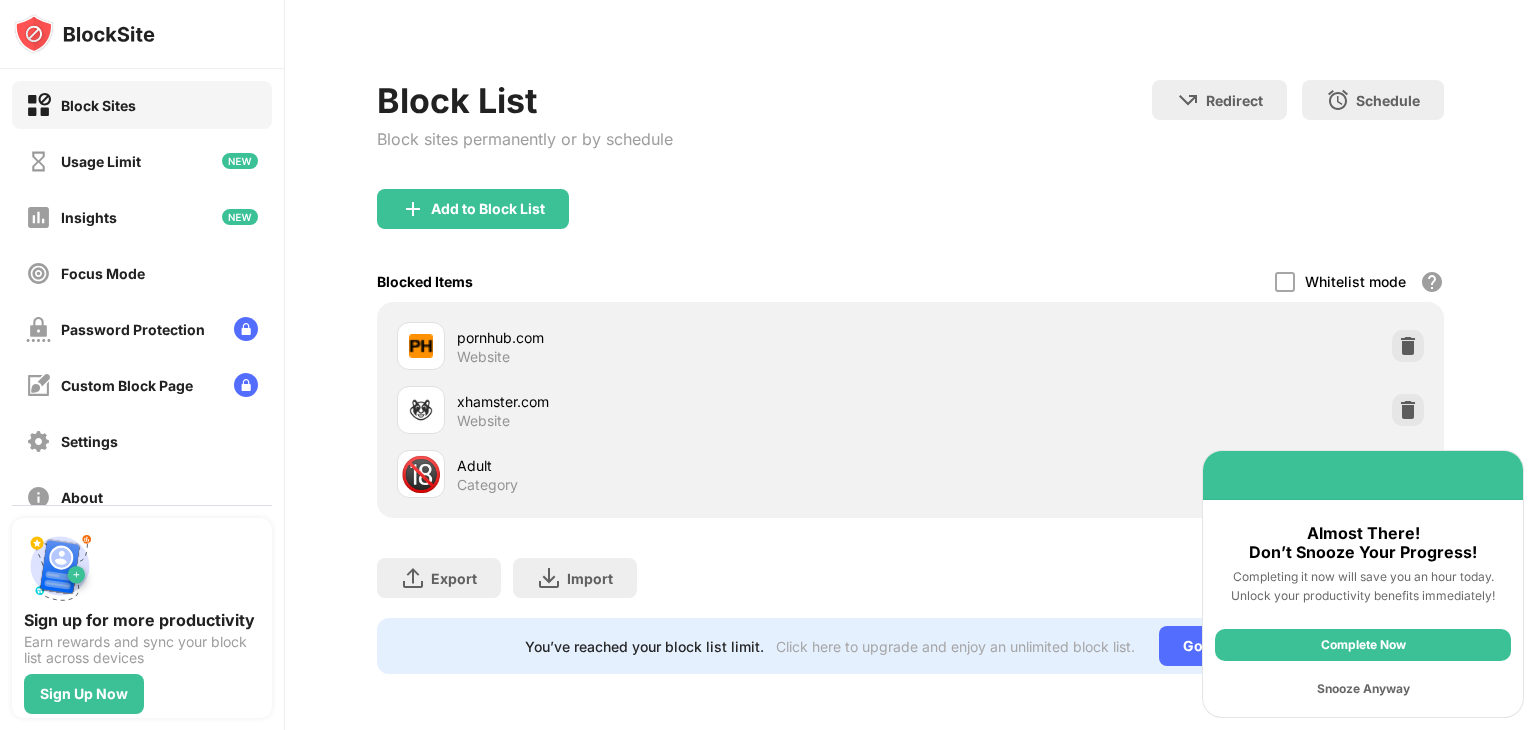 scroll, scrollTop: 83, scrollLeft: 3, axis: both 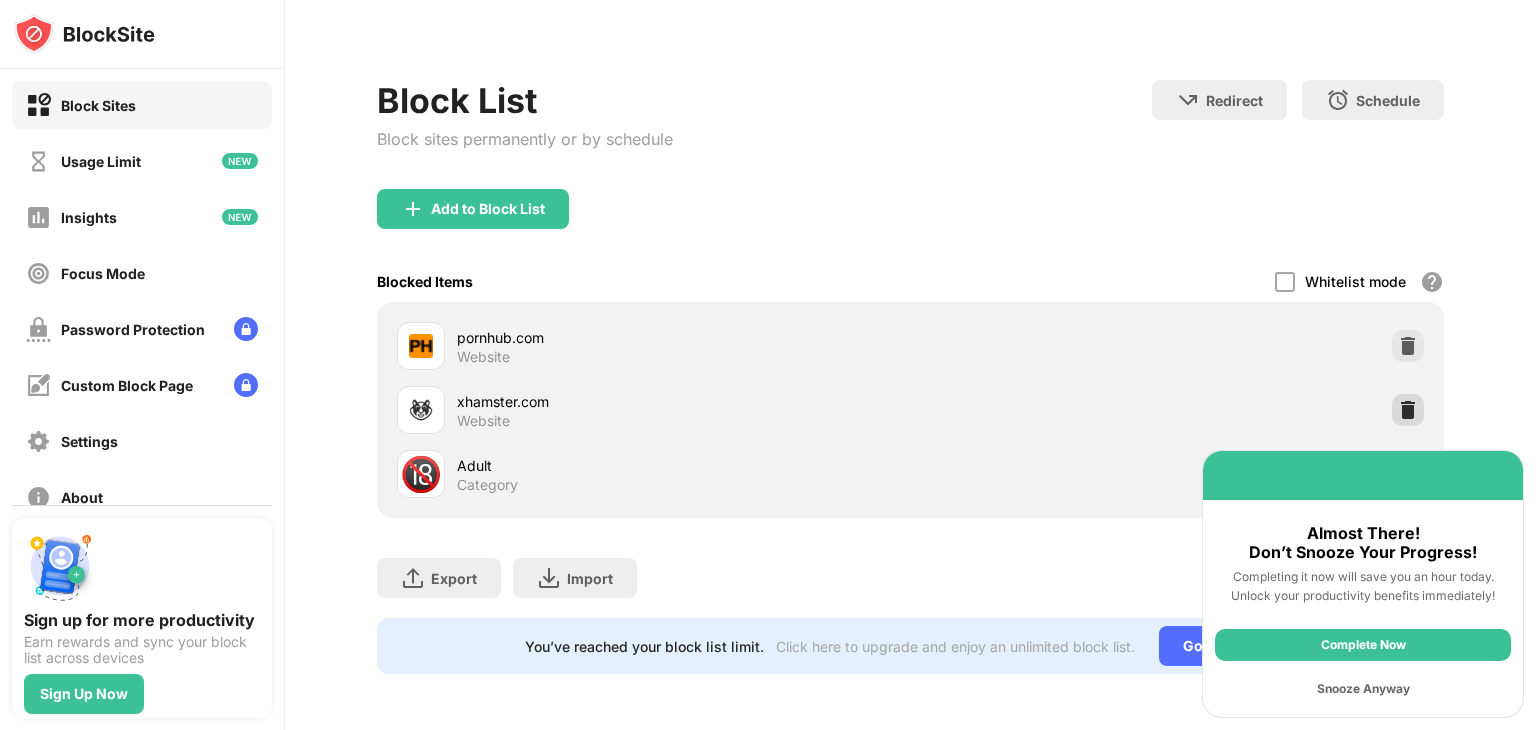 click at bounding box center (1408, 410) 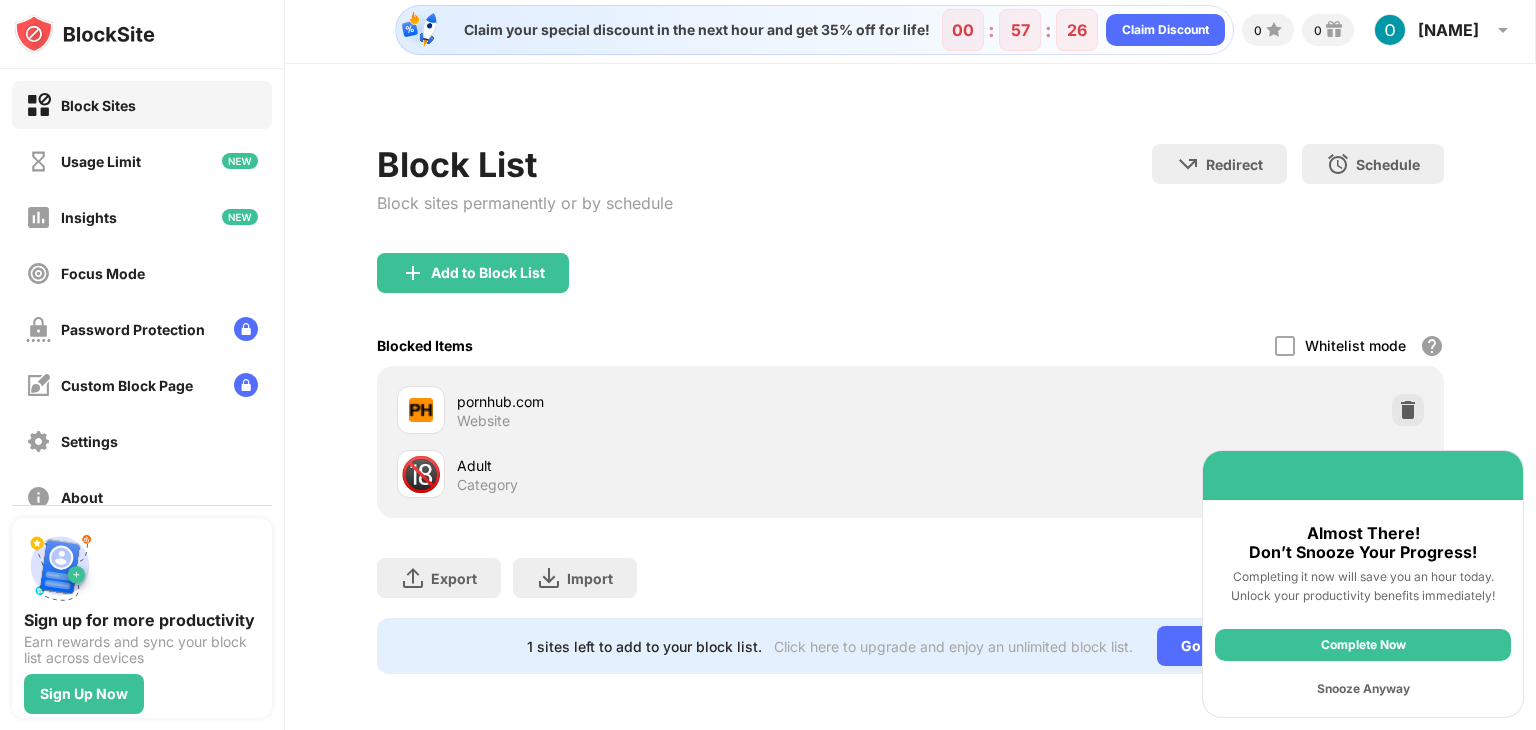 scroll, scrollTop: 19, scrollLeft: 3, axis: both 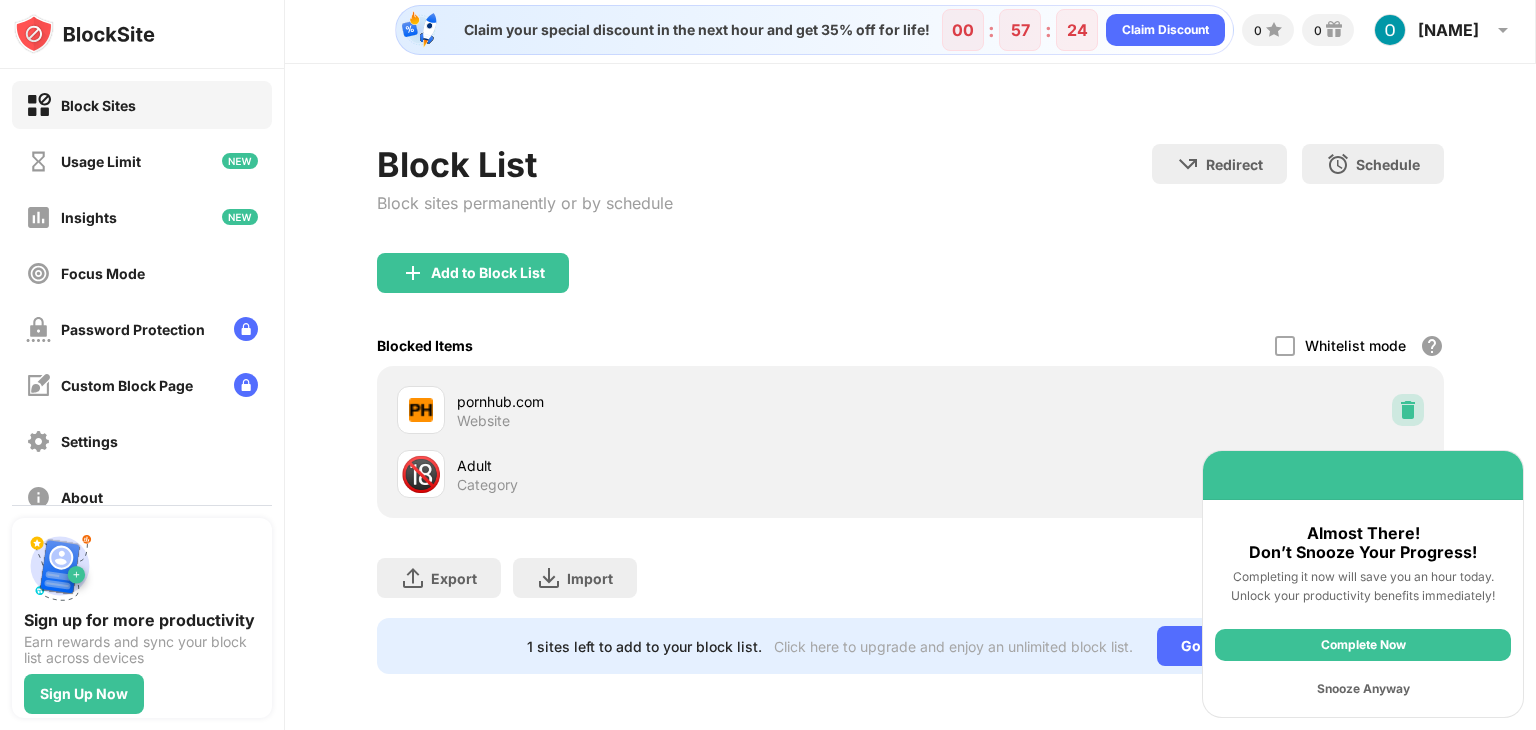 click at bounding box center [1408, 410] 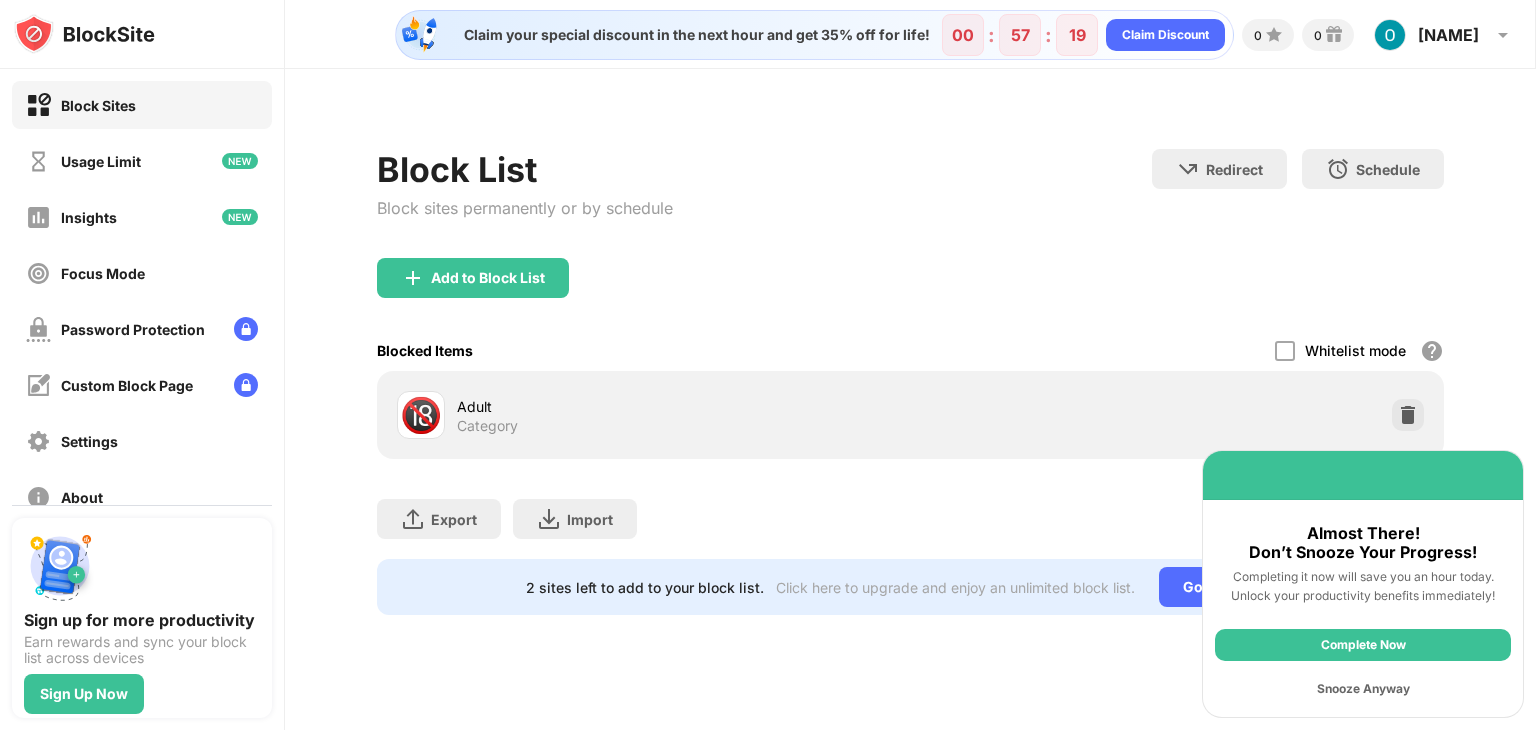click on "Snooze Anyway" at bounding box center (1363, 689) 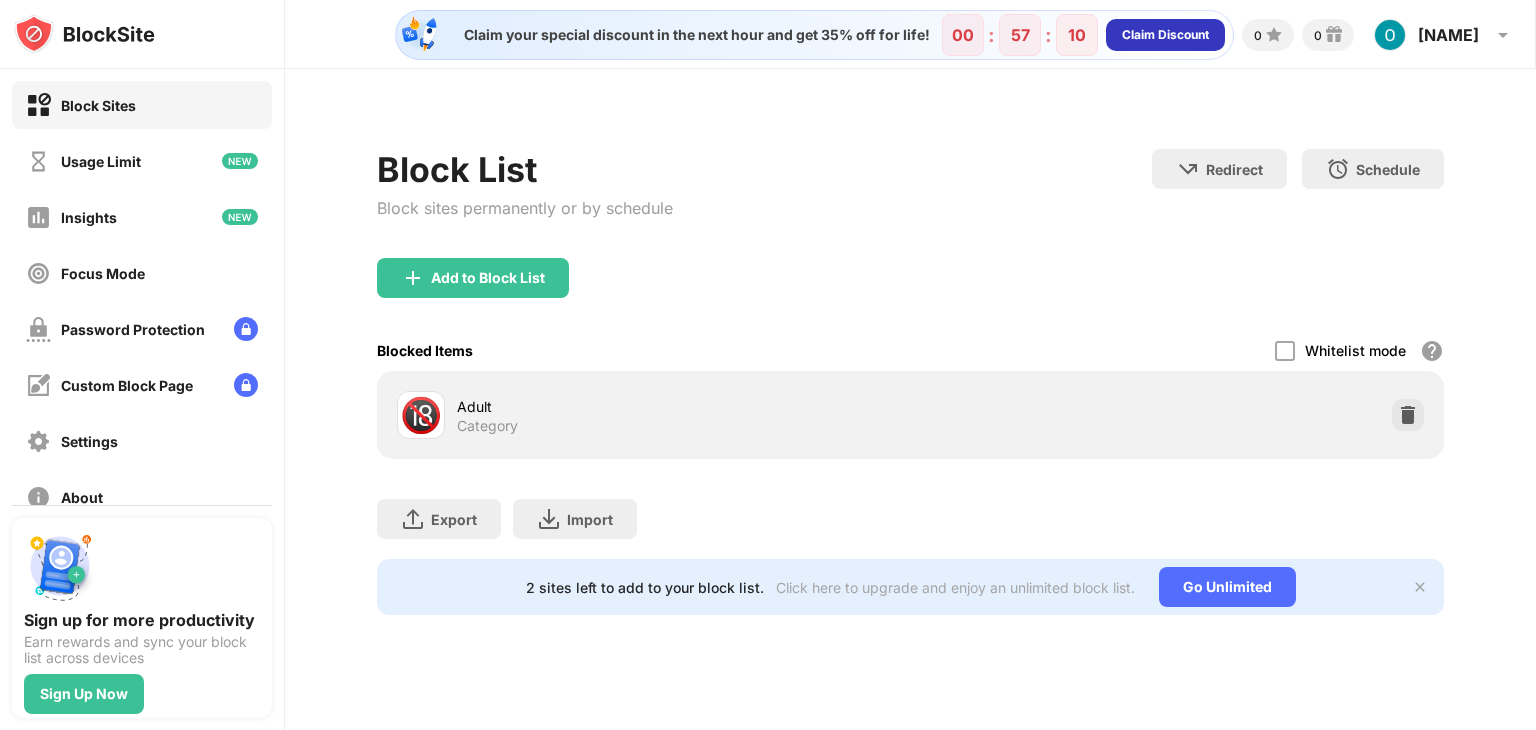 click on "Claim Discount" at bounding box center [1165, 35] 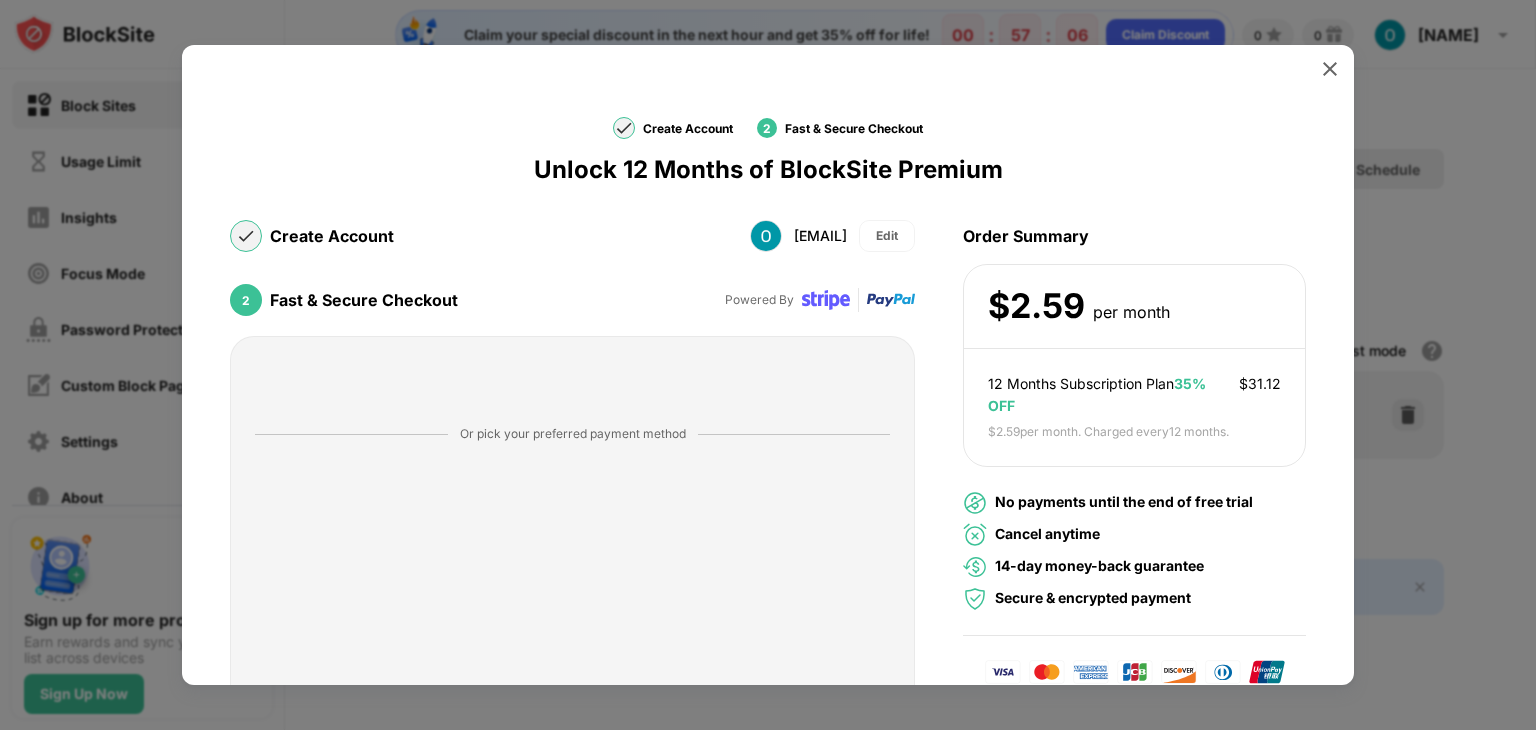 scroll, scrollTop: 147, scrollLeft: 0, axis: vertical 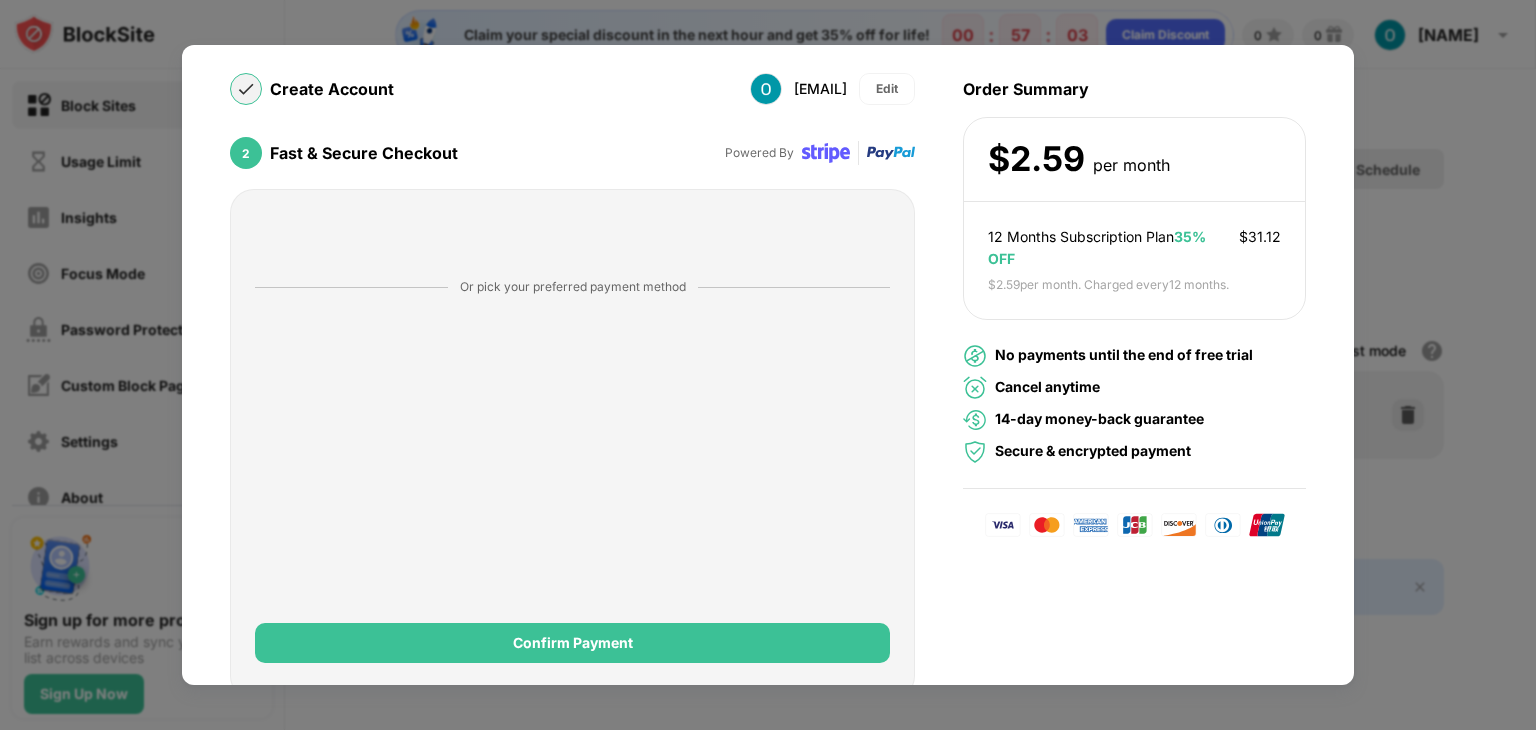click at bounding box center [768, 365] 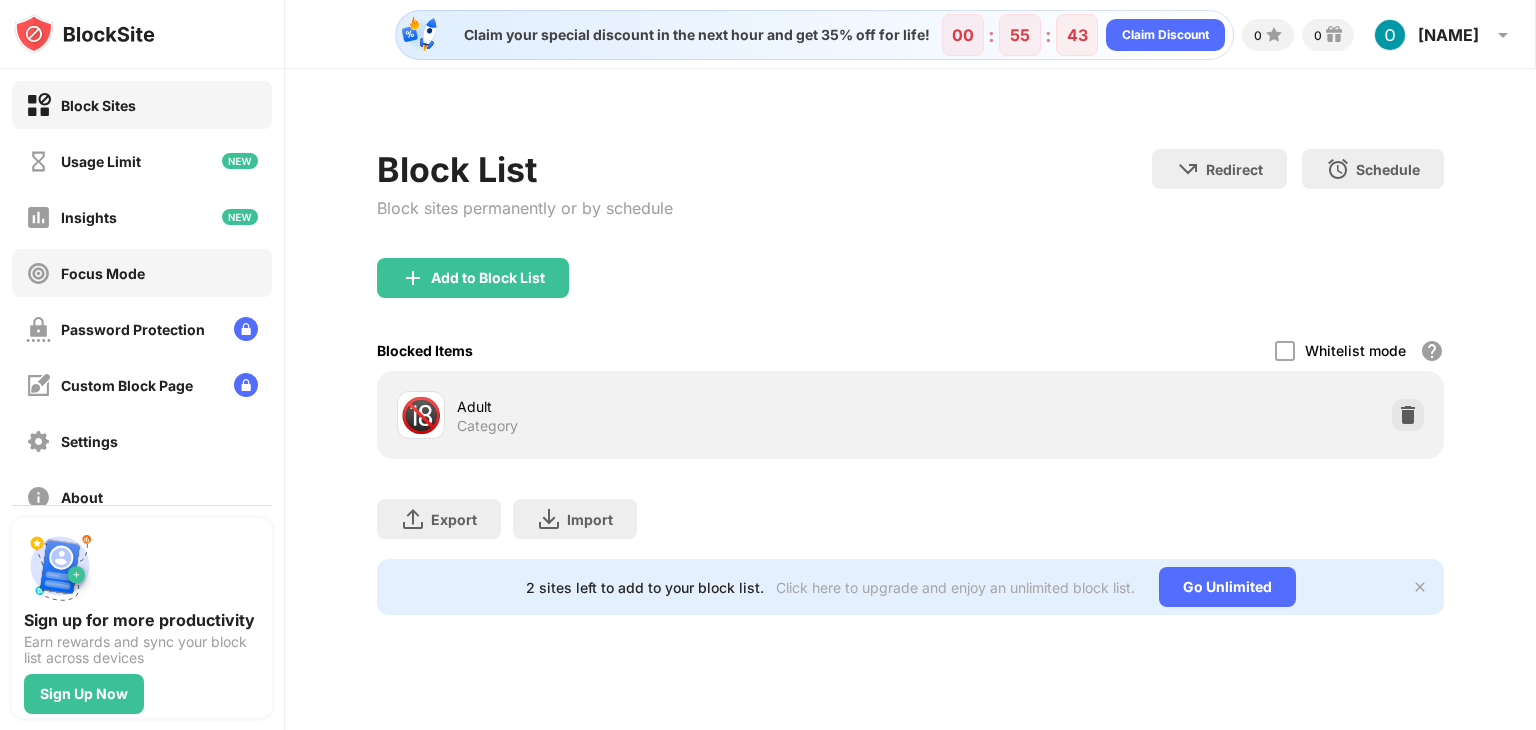 scroll, scrollTop: 148, scrollLeft: 0, axis: vertical 